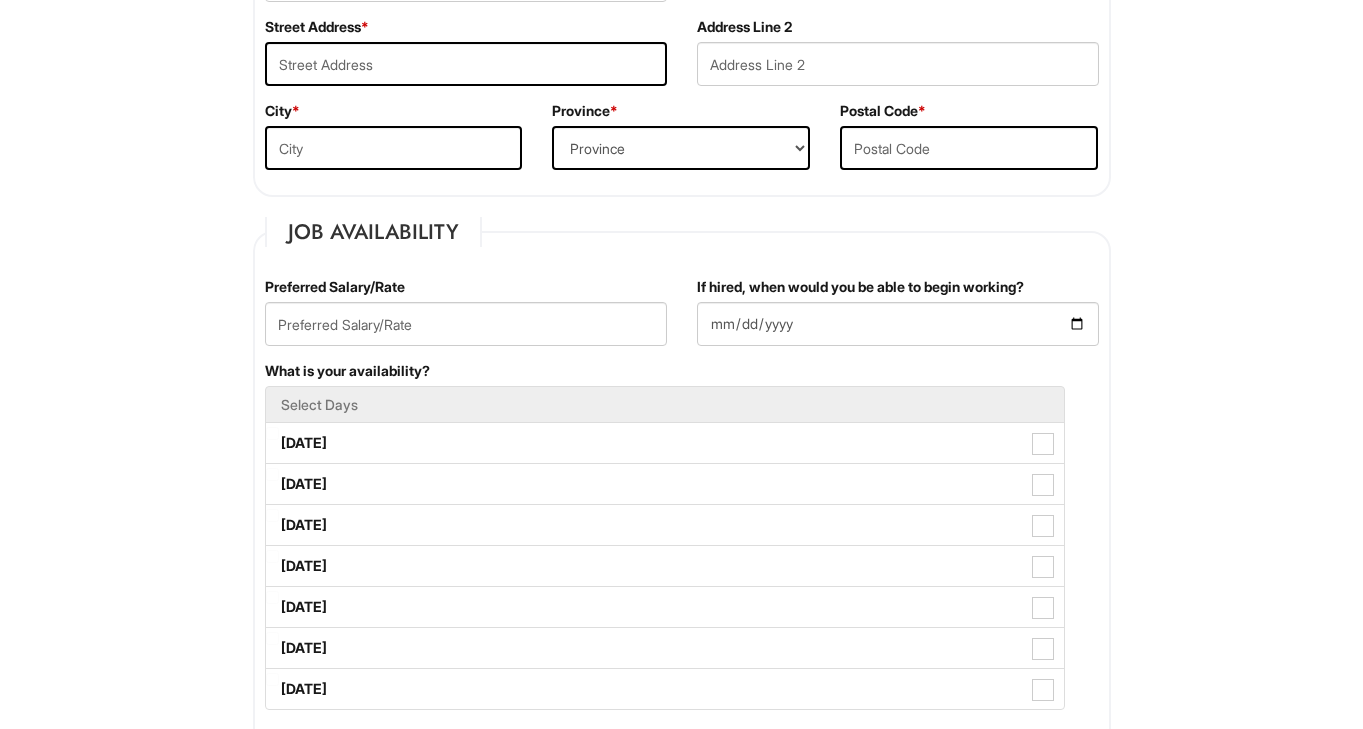 scroll, scrollTop: 504, scrollLeft: 0, axis: vertical 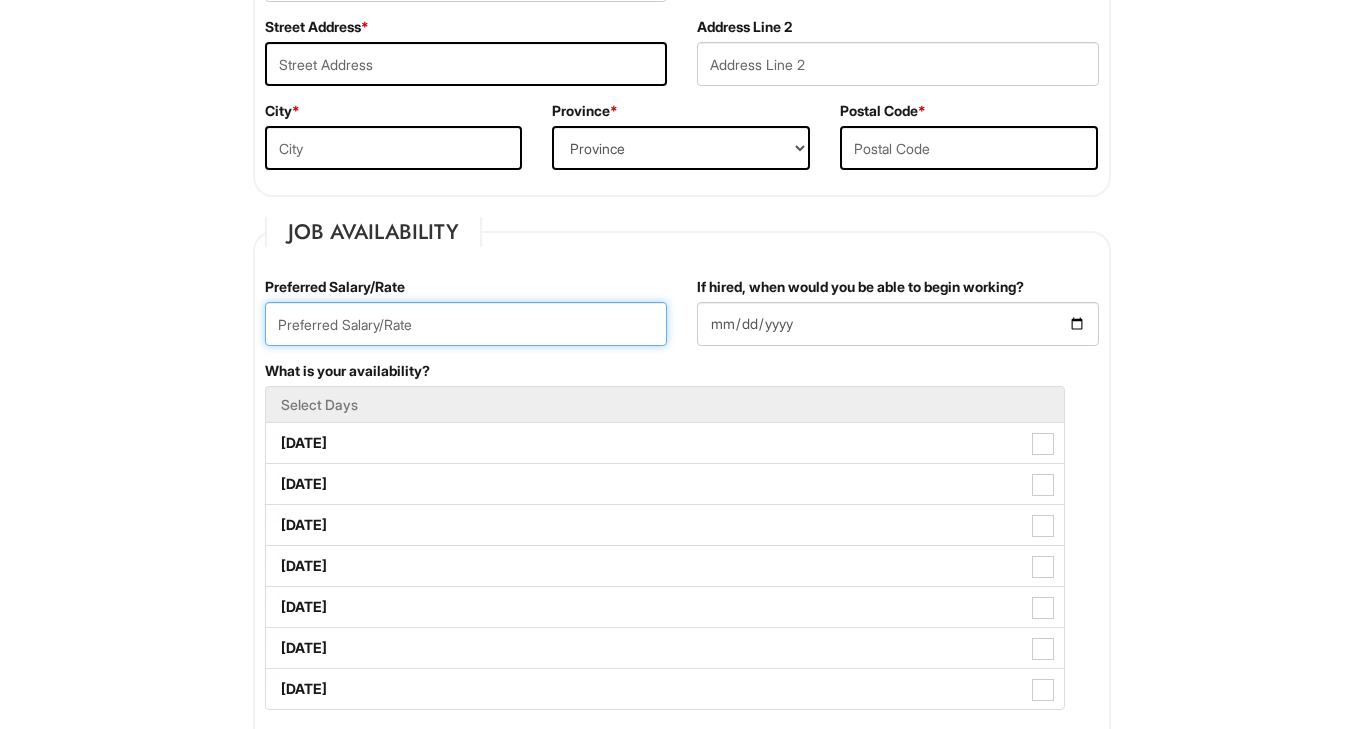 click at bounding box center [466, 324] 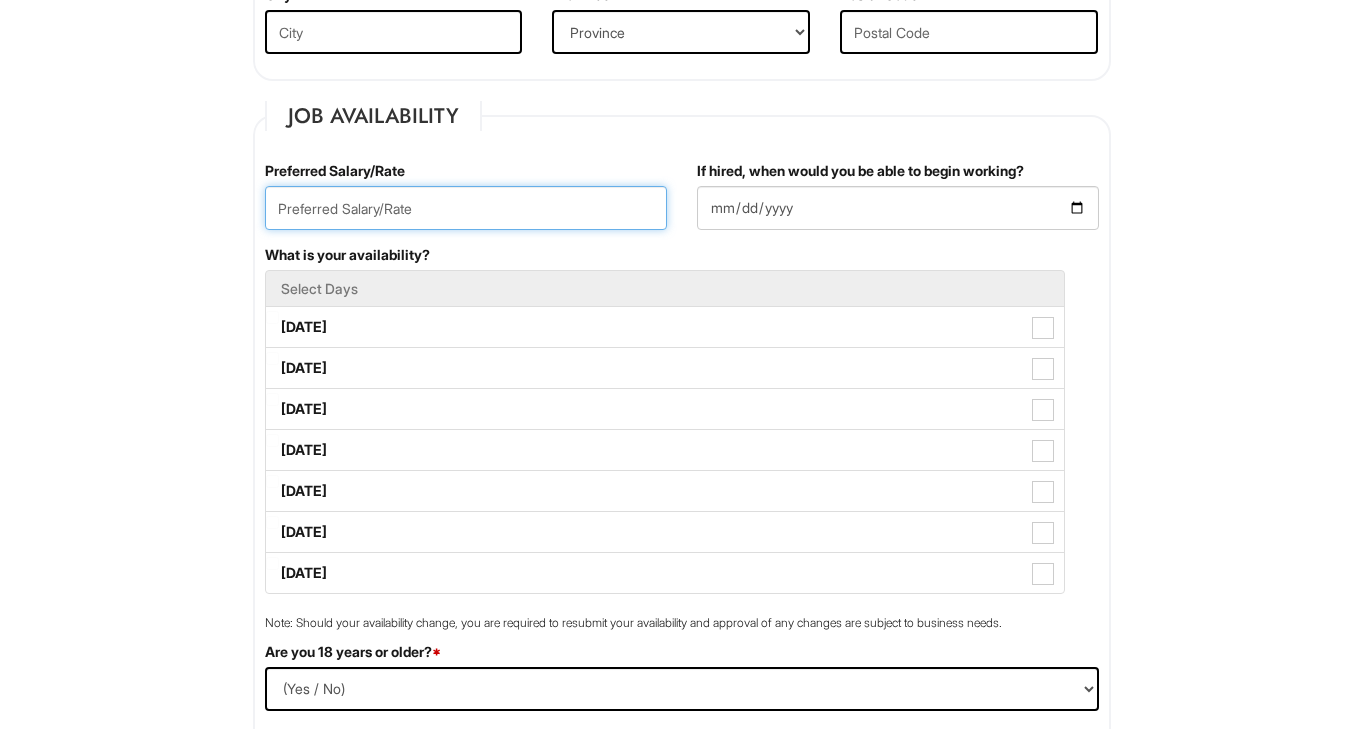 scroll, scrollTop: 622, scrollLeft: 0, axis: vertical 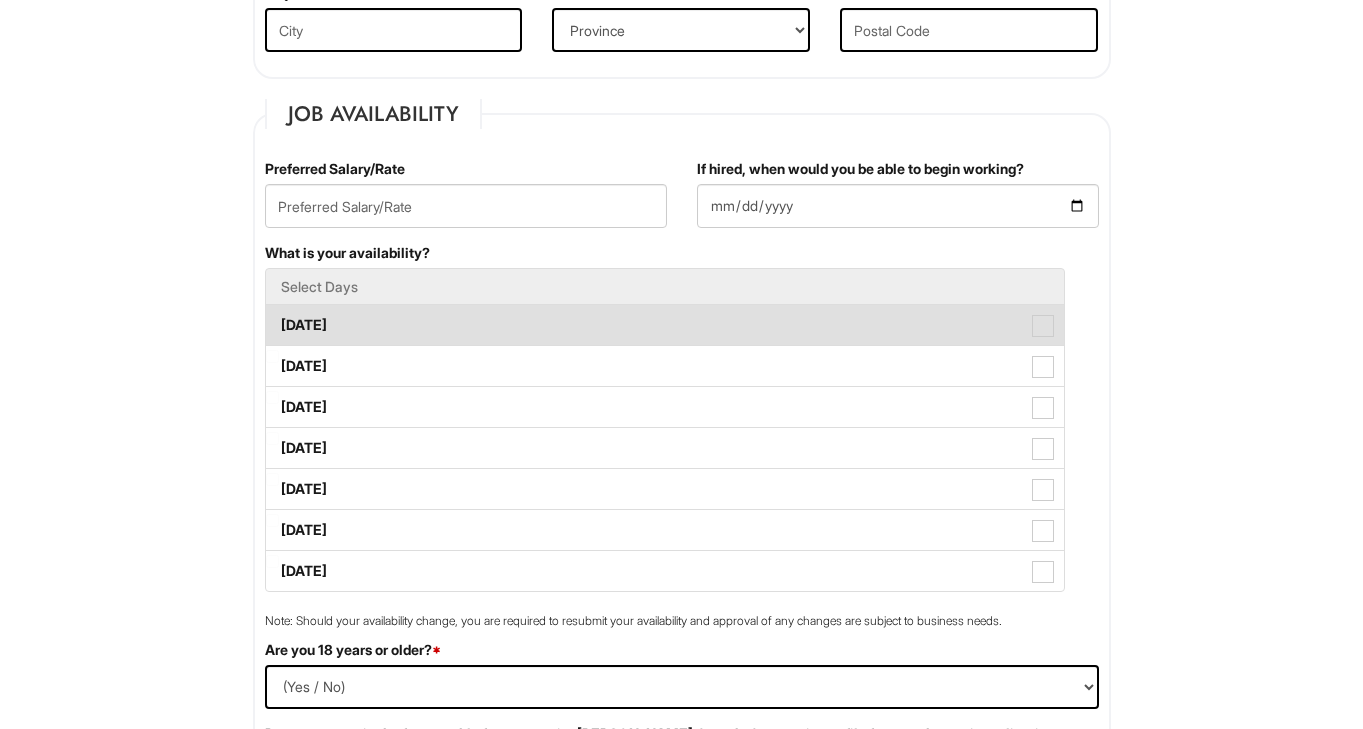 click at bounding box center (1043, 326) 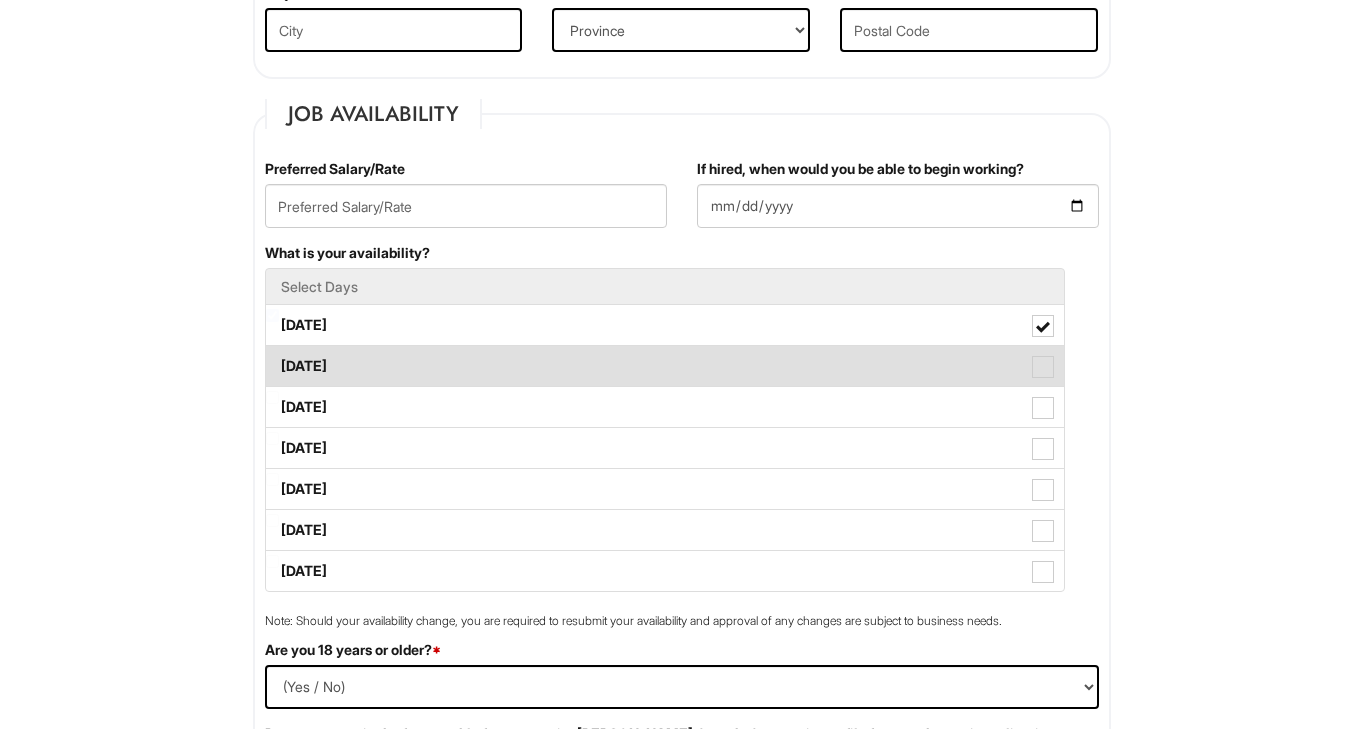 click at bounding box center (1043, 367) 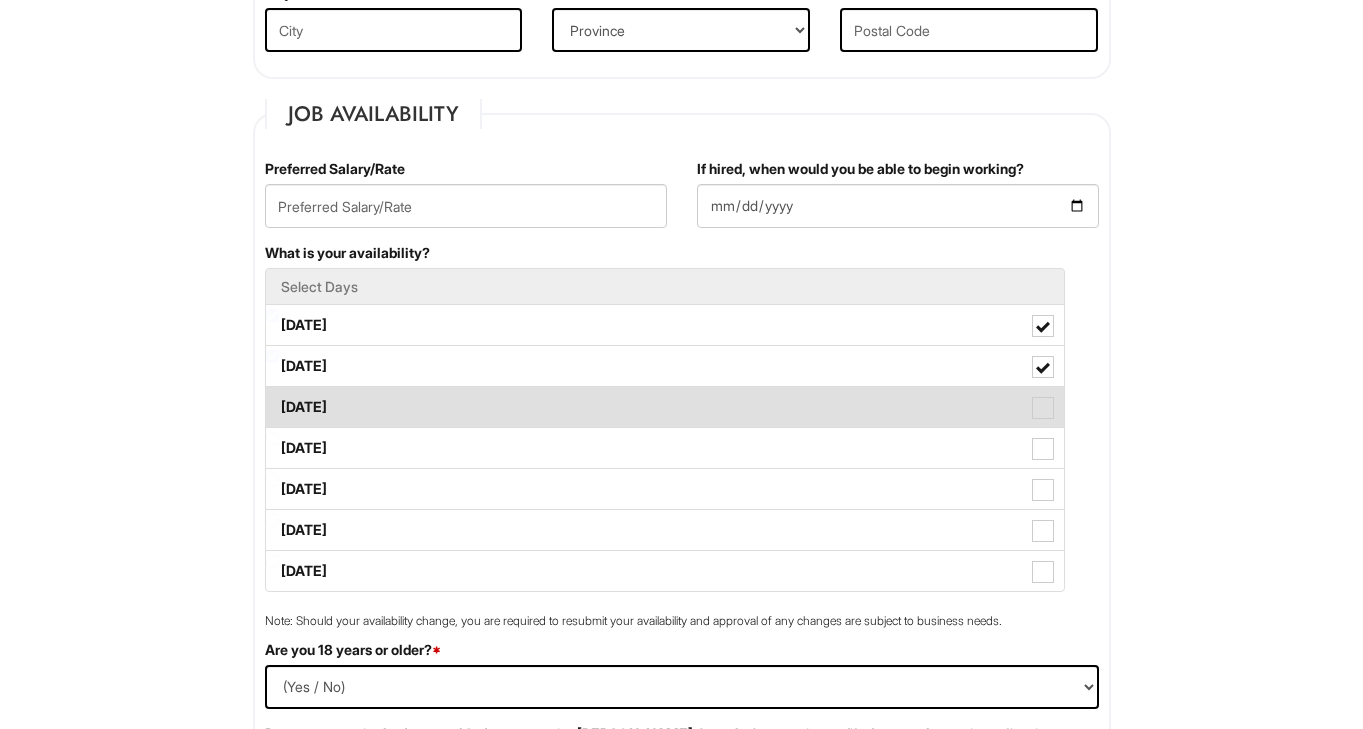 click at bounding box center (1043, 408) 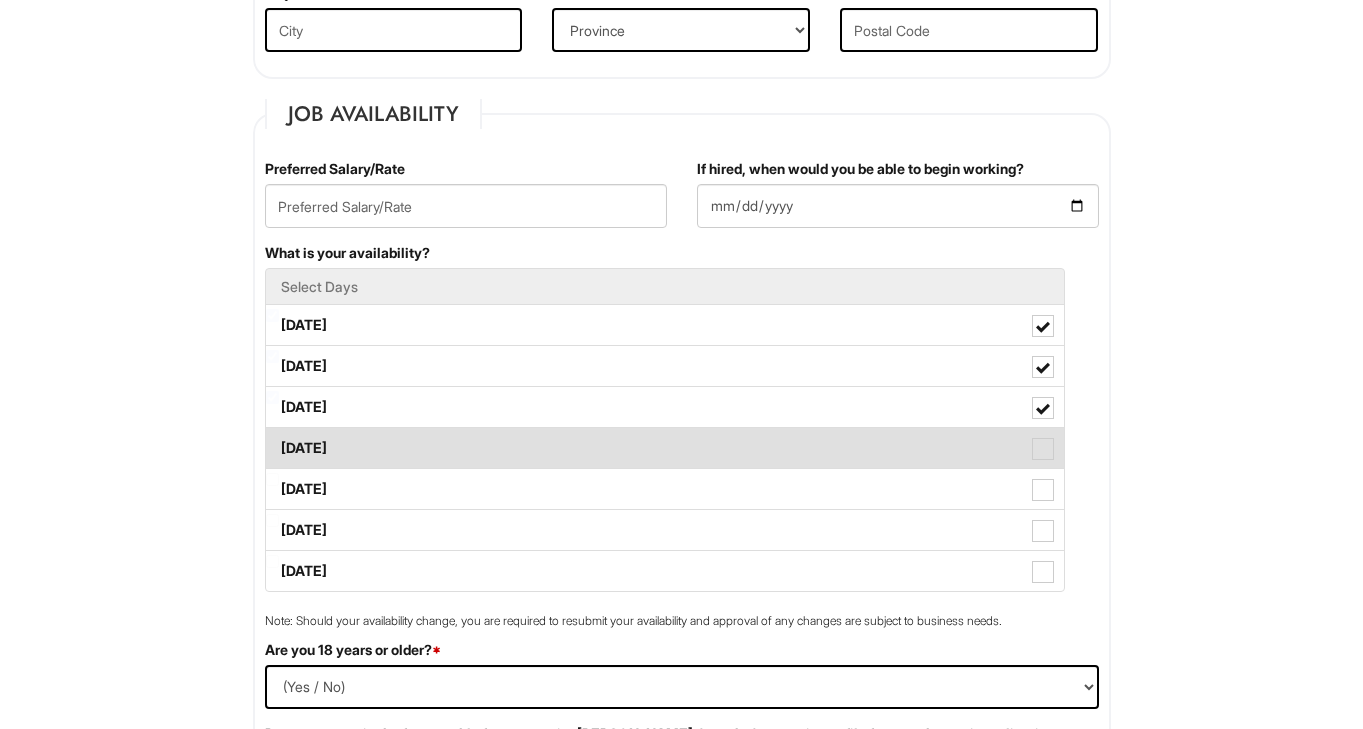 click on "[DATE]" at bounding box center (665, 448) 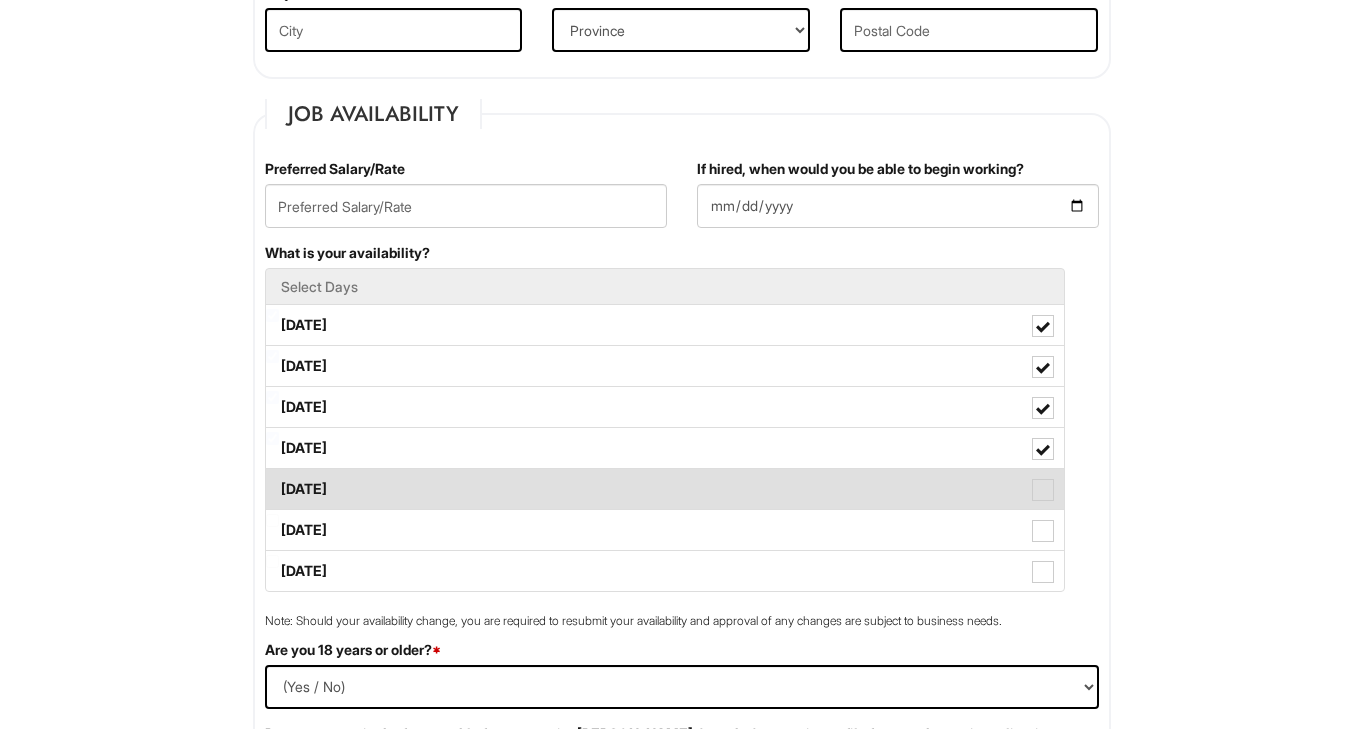 click at bounding box center (1043, 490) 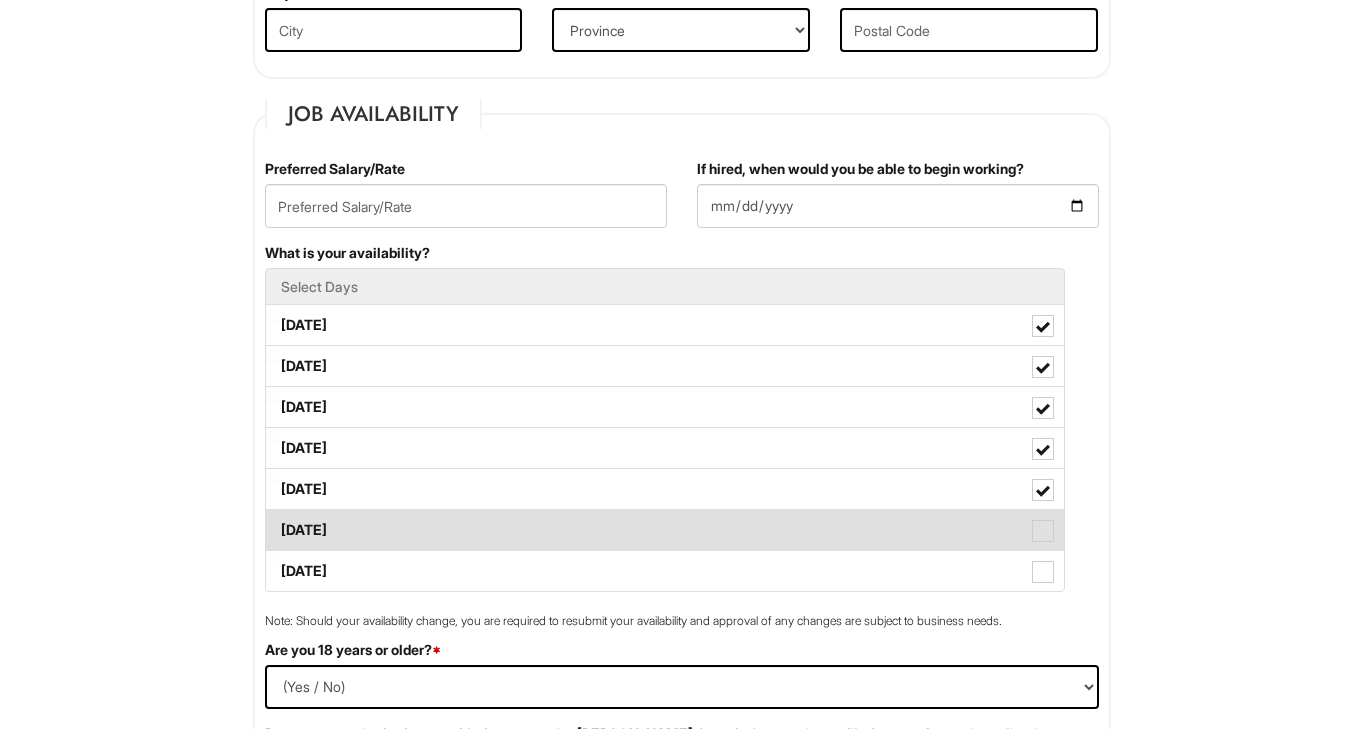 click at bounding box center [1043, 531] 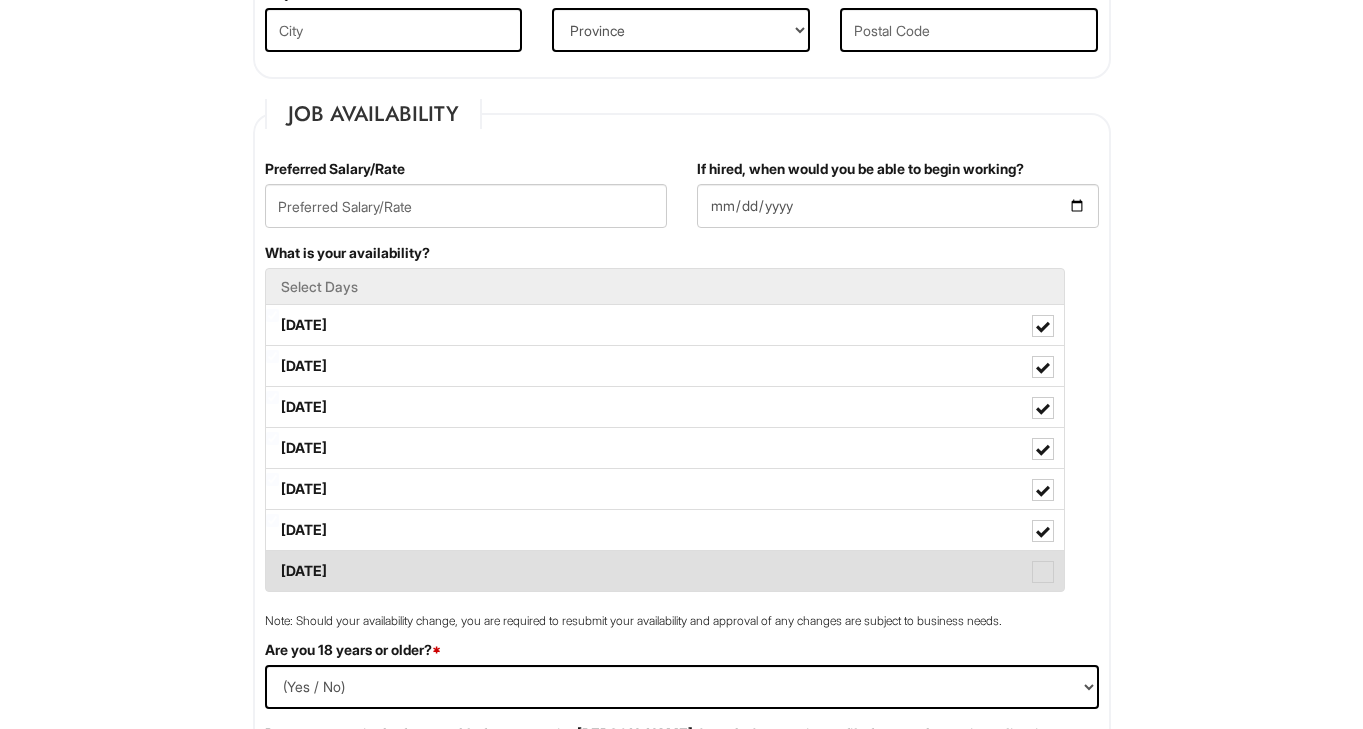click at bounding box center (1043, 572) 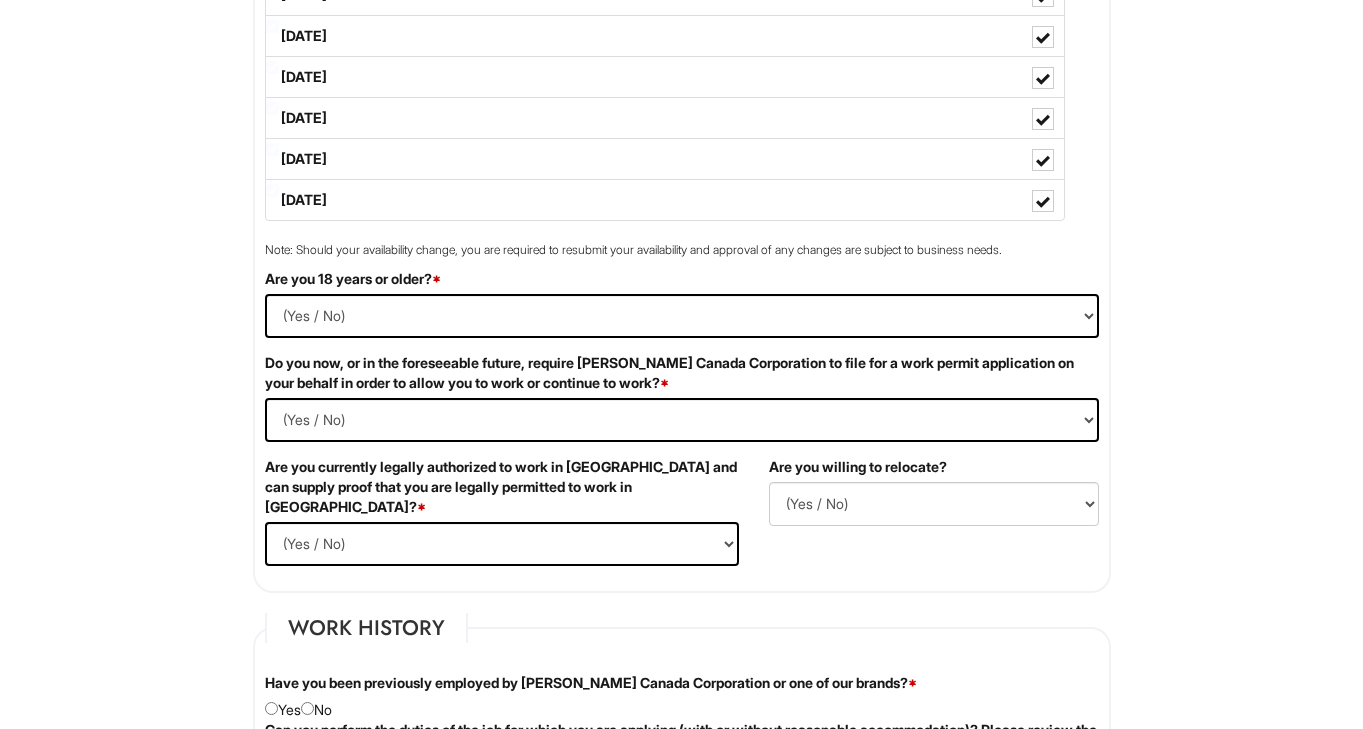 scroll, scrollTop: 1001, scrollLeft: 0, axis: vertical 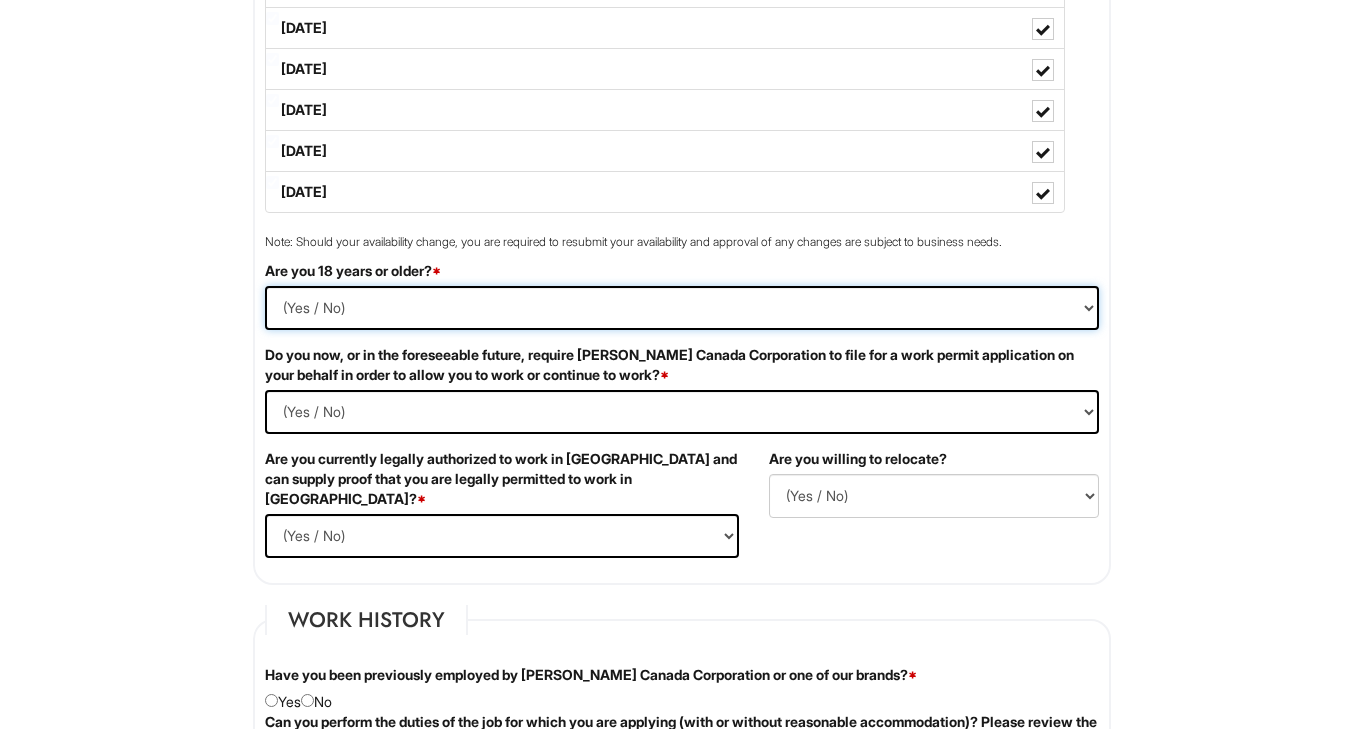 select on "Yes" 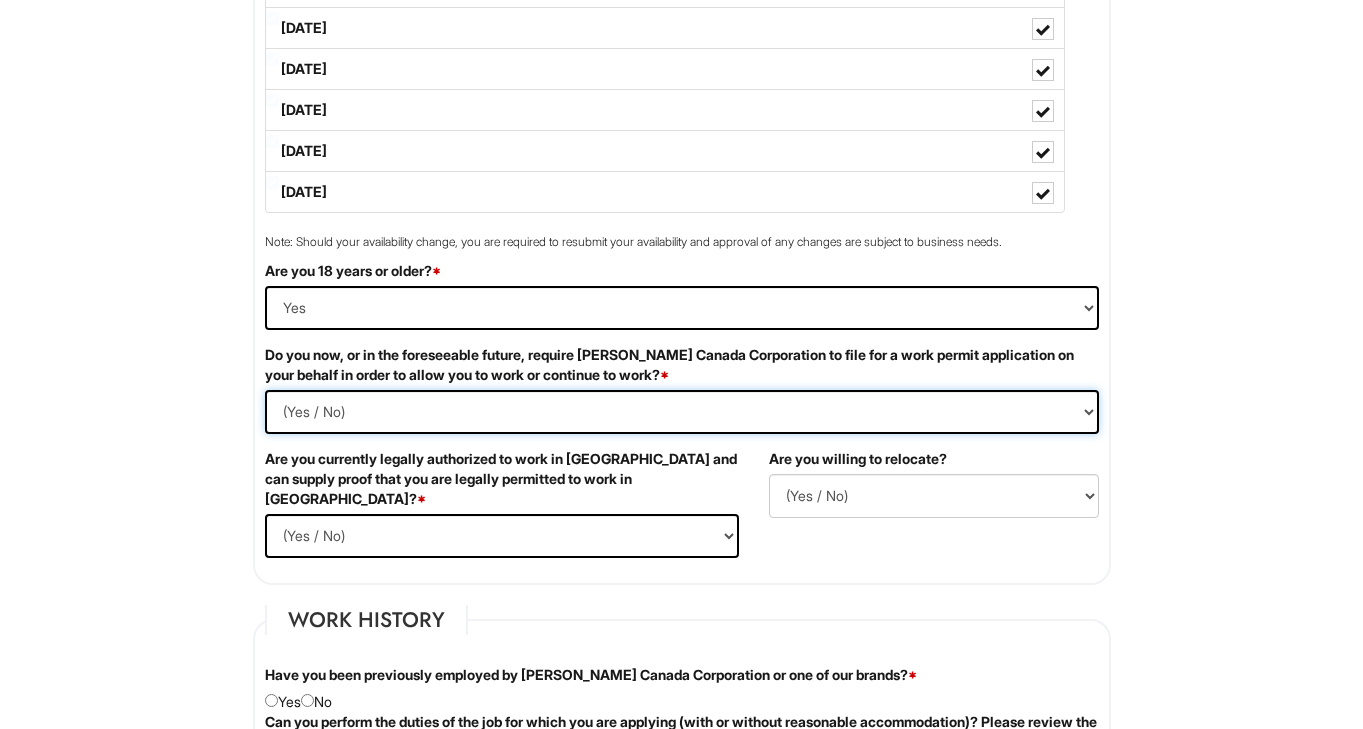 select on "No" 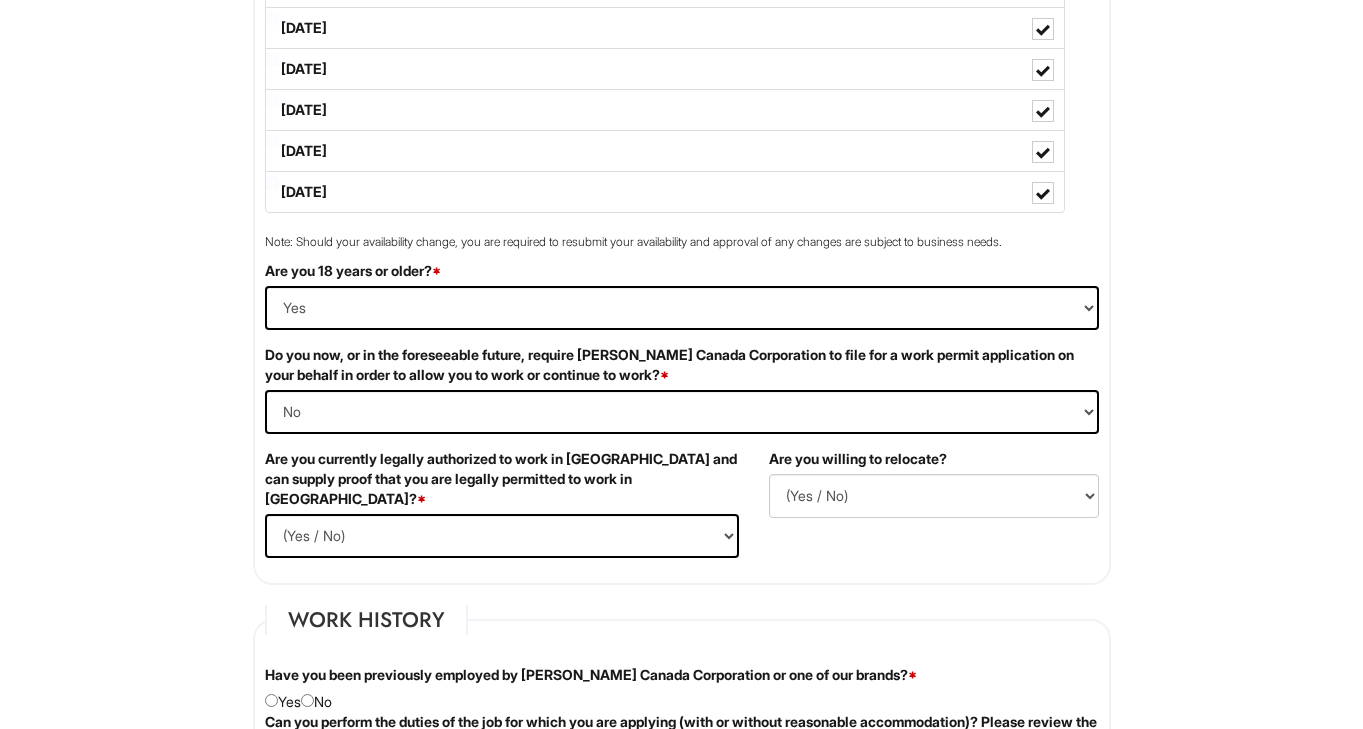 click on "Langue: FR
Please Complete This Form 1 2 General Manager, [PERSON_NAME], [GEOGRAPHIC_DATA] PLEASE COMPLETE ALL REQUIRED FIELDS
Personal Information
Last Name  *
First Name  *
Middle Name
E-mail Address  *
Phone  *
LinkedIn URL
Resume Upload *   Resume Upload
Street Address  *
Address Line 2
City  *
Province  *   Province [GEOGRAPHIC_DATA] [GEOGRAPHIC_DATA] [GEOGRAPHIC_DATA] [GEOGRAPHIC_DATA] [GEOGRAPHIC_DATA] [GEOGRAPHIC_DATA] NORTHWEST TERRITORIES [GEOGRAPHIC_DATA] [GEOGRAPHIC_DATA] [PERSON_NAME][GEOGRAPHIC_DATA] [GEOGRAPHIC_DATA] [GEOGRAPHIC_DATA] [GEOGRAPHIC_DATA] TERRITORY [US_STATE] [US_STATE] [US_STATE] [US_STATE] [US_STATE] [US_STATE] [US_STATE] [US_STATE] [US_STATE][GEOGRAPHIC_DATA] [US_STATE] [US_STATE] [US_STATE] [US_STATE] [US_STATE] [US_STATE] [US_STATE] [US_STATE] [US_STATE] [US_STATE] [US_STATE] [US_STATE] [US_STATE] [US_STATE] [US_STATE] [US_STATE] [US_STATE] [US_STATE] [US_STATE] [US_STATE] [US_STATE] [US_STATE] [US_STATE] [US_STATE] [US_STATE] [US_STATE] [US_STATE] [US_STATE] [US_STATE] [US_STATE] [US_STATE] [US_STATE] [US_STATE] [US_STATE] [US_STATE] [US_STATE] [US_STATE] [US_STATE][PERSON_NAME][US_STATE] [US_STATE]" at bounding box center [681, 1149] 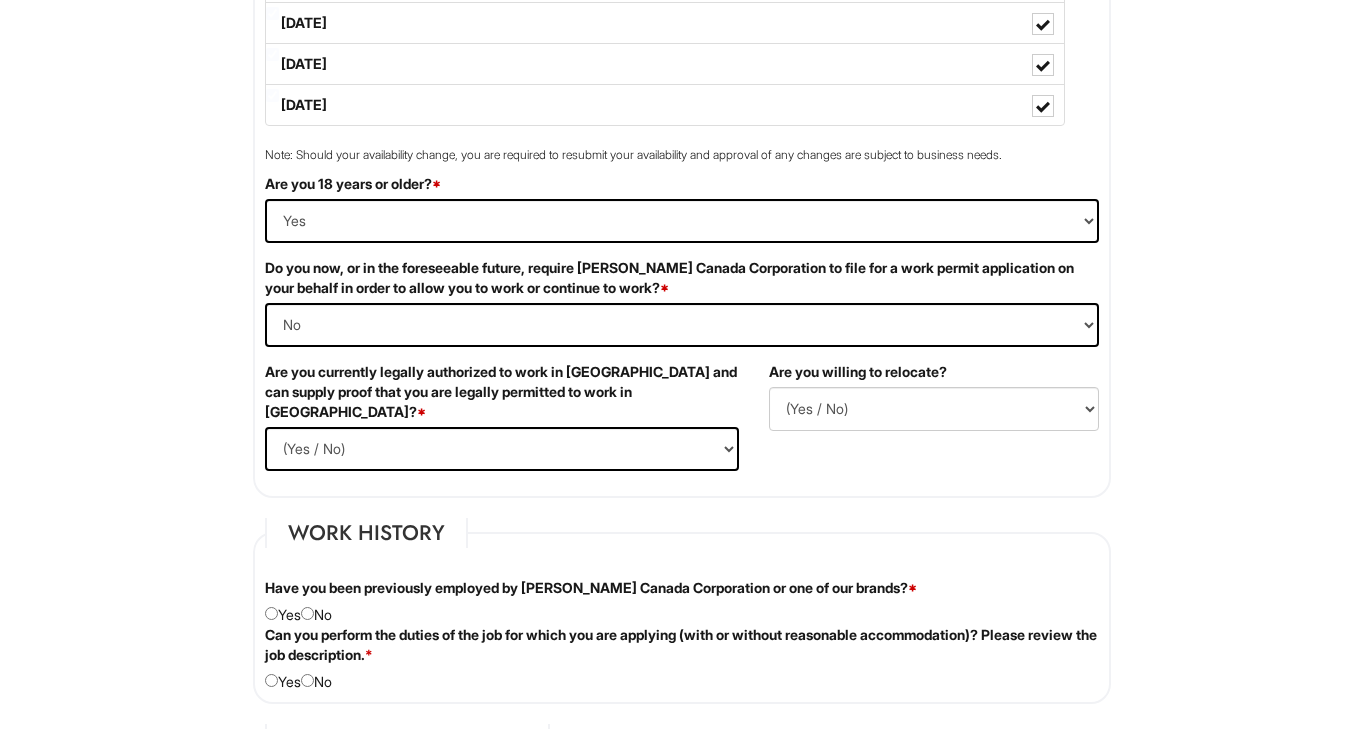 scroll, scrollTop: 1090, scrollLeft: 0, axis: vertical 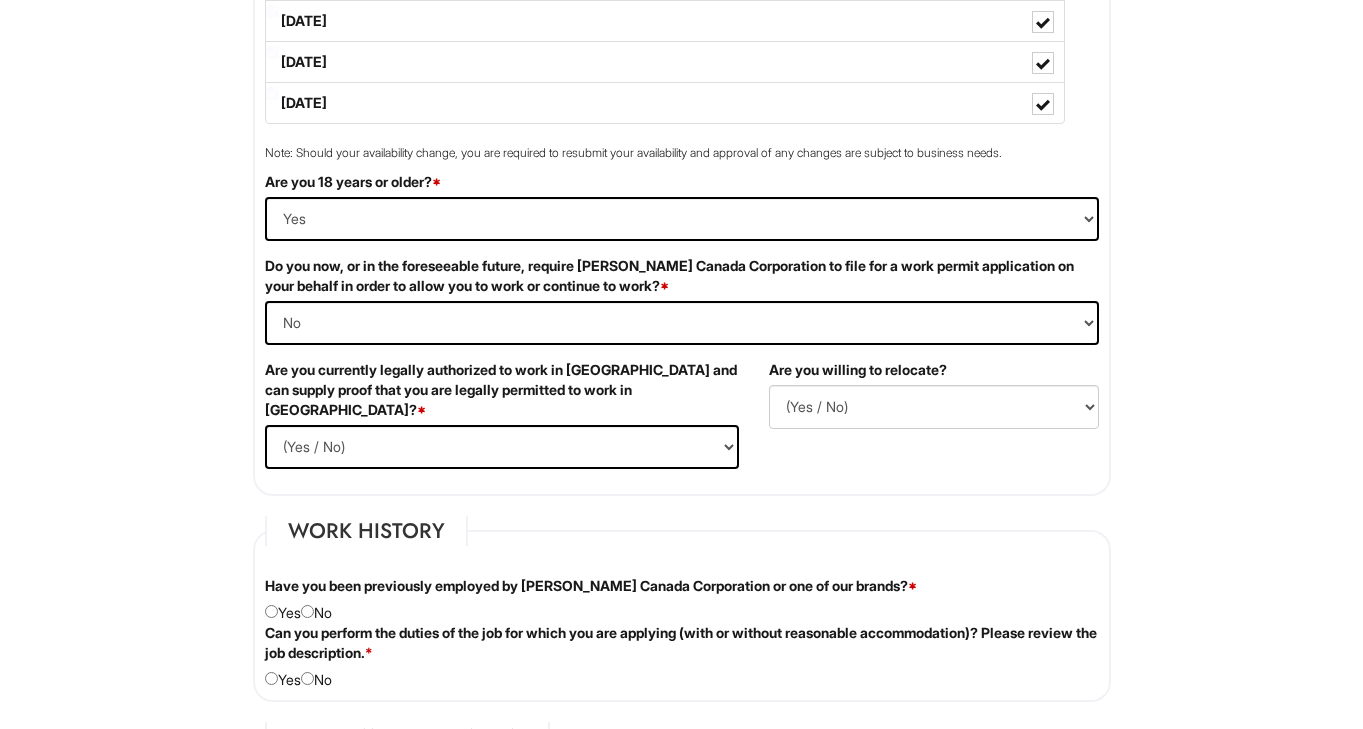 click on "Are you currently legally authorized to work in [GEOGRAPHIC_DATA] and can supply proof that you are legally permitted to work in [GEOGRAPHIC_DATA]? *   (Yes / No) Yes No" at bounding box center (502, 422) 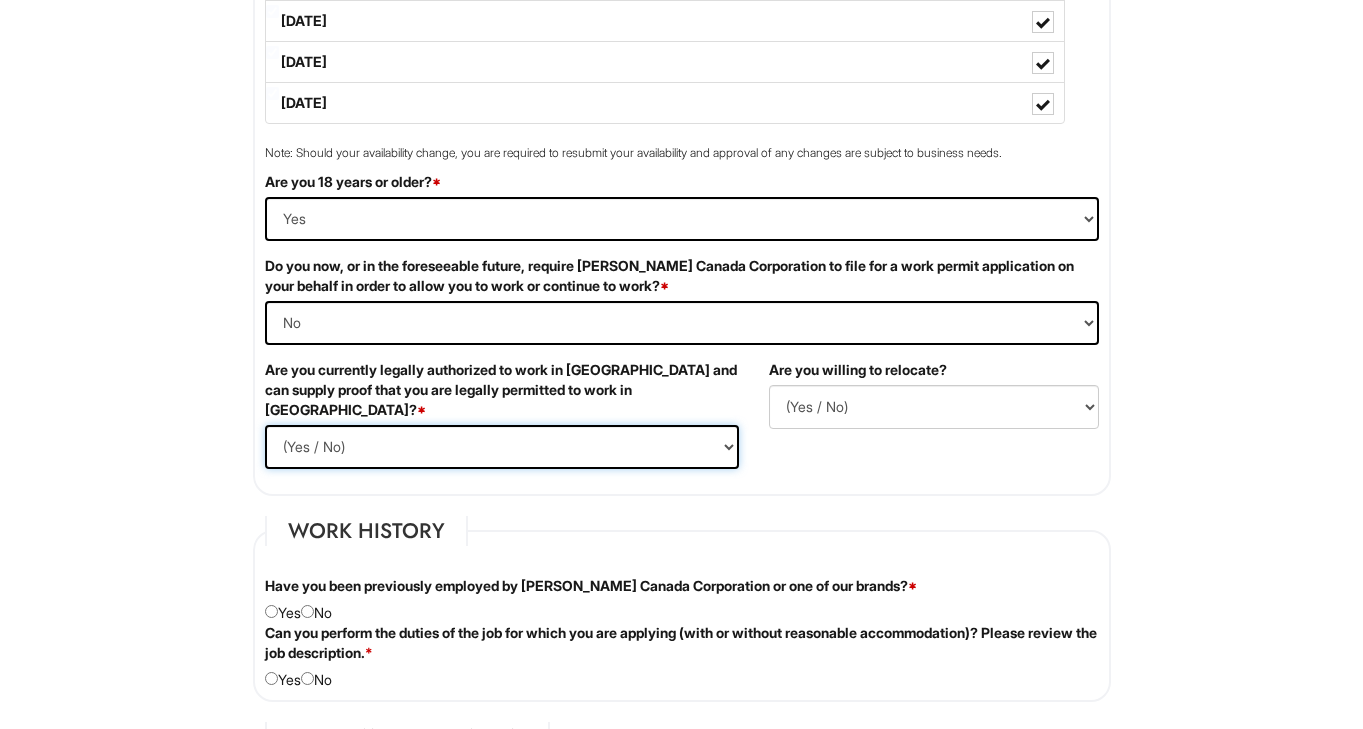 select on "Yes" 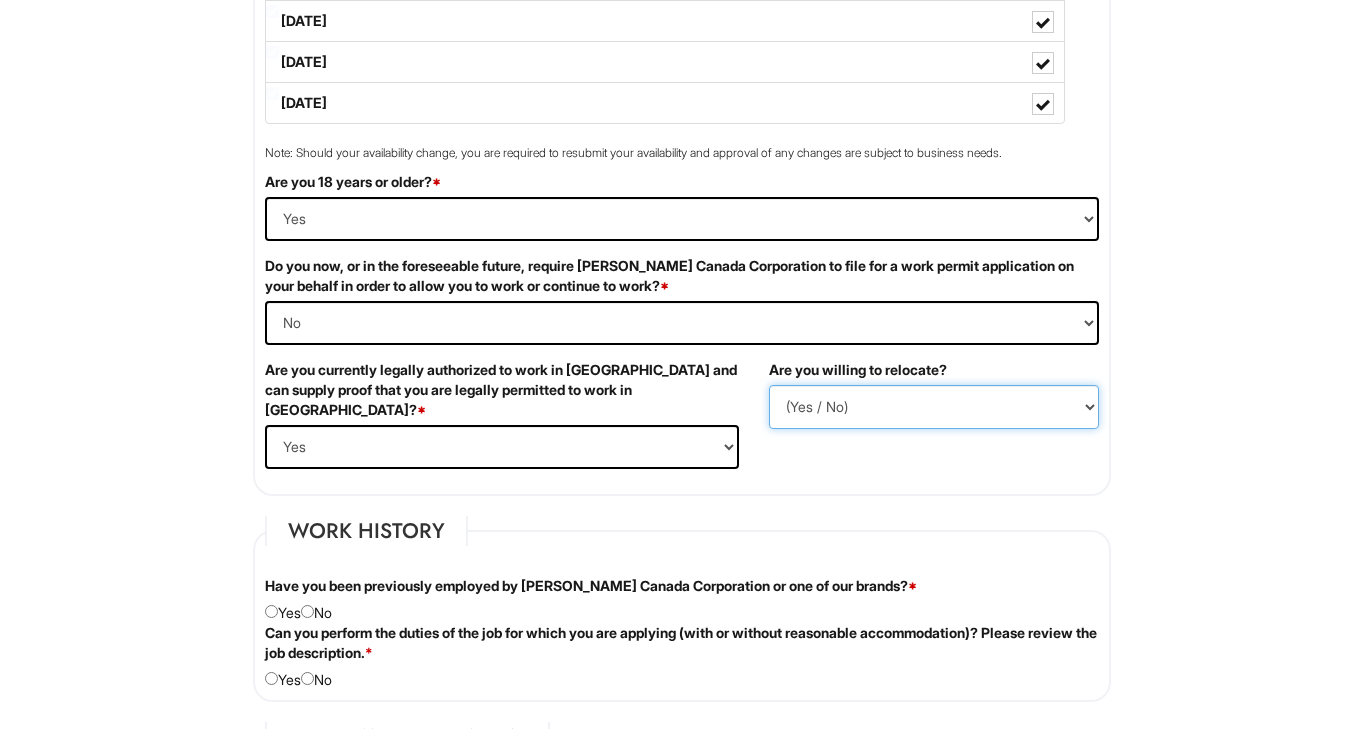 select on "Y" 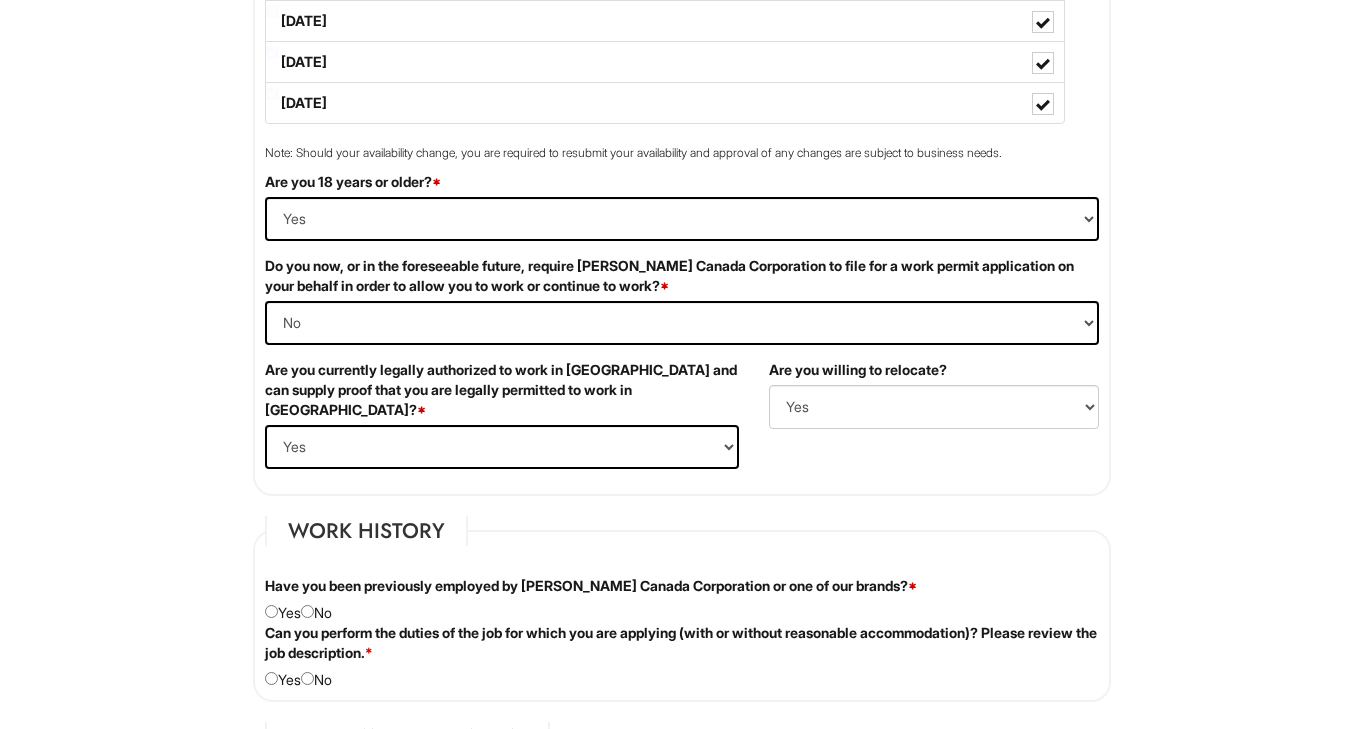 click on "Langue: FR
Please Complete This Form 1 2 General Manager, [PERSON_NAME], [GEOGRAPHIC_DATA] PLEASE COMPLETE ALL REQUIRED FIELDS
Personal Information
Last Name  *
First Name  *
Middle Name
E-mail Address  *
Phone  *
LinkedIn URL
Resume Upload *   Resume Upload
Street Address  *
Address Line 2
City  *
Province  *   Province [GEOGRAPHIC_DATA] [GEOGRAPHIC_DATA] [GEOGRAPHIC_DATA] [GEOGRAPHIC_DATA] [GEOGRAPHIC_DATA] [GEOGRAPHIC_DATA] NORTHWEST TERRITORIES [GEOGRAPHIC_DATA] [GEOGRAPHIC_DATA] [PERSON_NAME][GEOGRAPHIC_DATA] [GEOGRAPHIC_DATA] [GEOGRAPHIC_DATA] [GEOGRAPHIC_DATA] TERRITORY [US_STATE] [US_STATE] [US_STATE] [US_STATE] [US_STATE] [US_STATE] [US_STATE] [US_STATE] [US_STATE][GEOGRAPHIC_DATA] [US_STATE] [US_STATE] [US_STATE] [US_STATE] [US_STATE] [US_STATE] [US_STATE] [US_STATE] [US_STATE] [US_STATE] [US_STATE] [US_STATE] [US_STATE] [US_STATE] [US_STATE] [US_STATE] [US_STATE] [US_STATE] [US_STATE] [US_STATE] [US_STATE] [US_STATE] [US_STATE] [US_STATE] [US_STATE] [US_STATE] [US_STATE] [US_STATE] [US_STATE] [US_STATE] [US_STATE] [US_STATE] [US_STATE] [US_STATE] [US_STATE] [US_STATE] [US_STATE] [US_STATE][PERSON_NAME][US_STATE] [US_STATE]" at bounding box center [681, 1060] 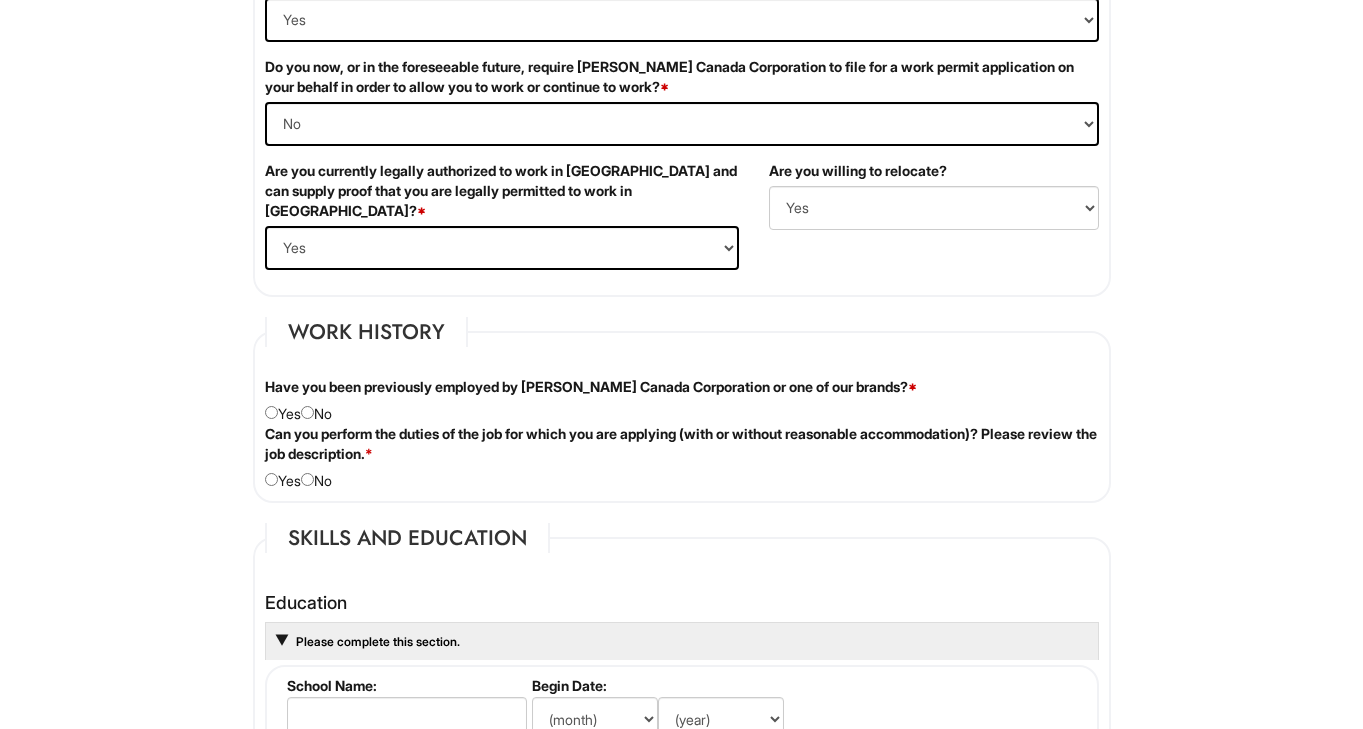 scroll, scrollTop: 1297, scrollLeft: 0, axis: vertical 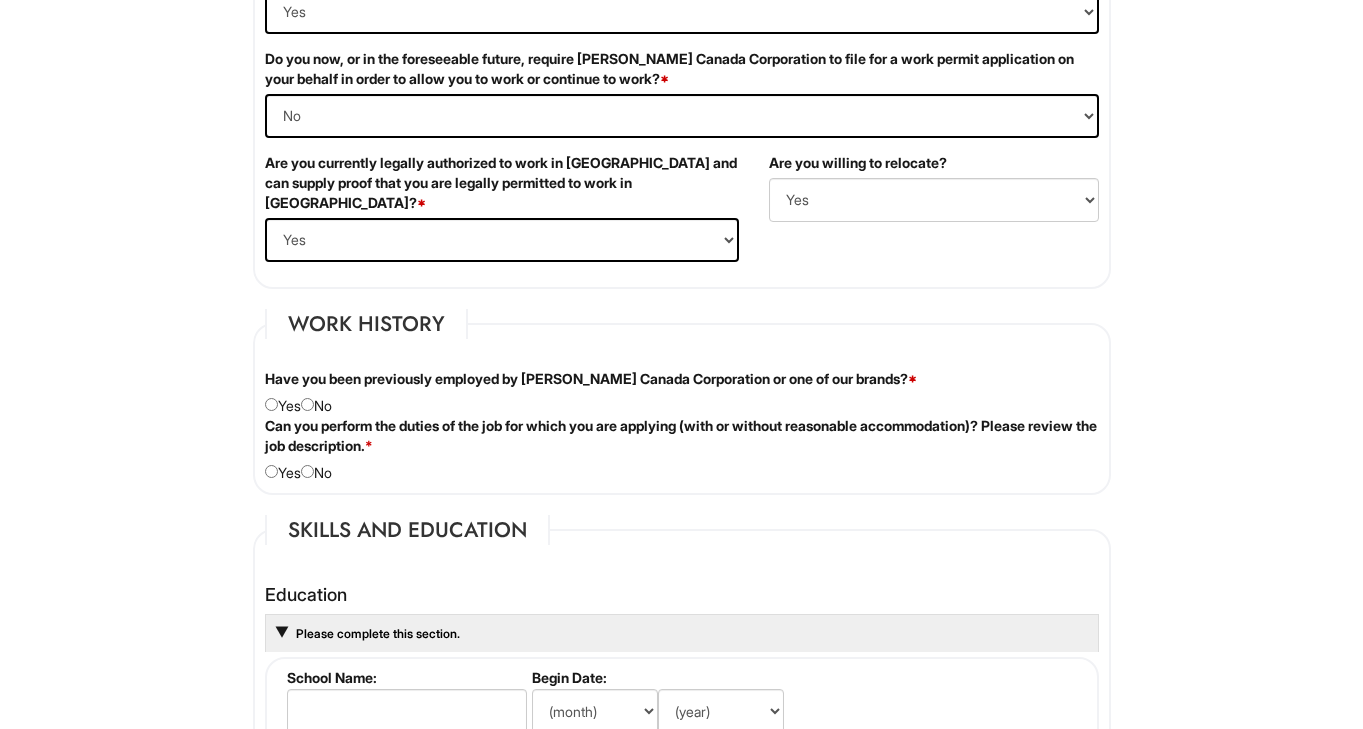 click at bounding box center (307, 404) 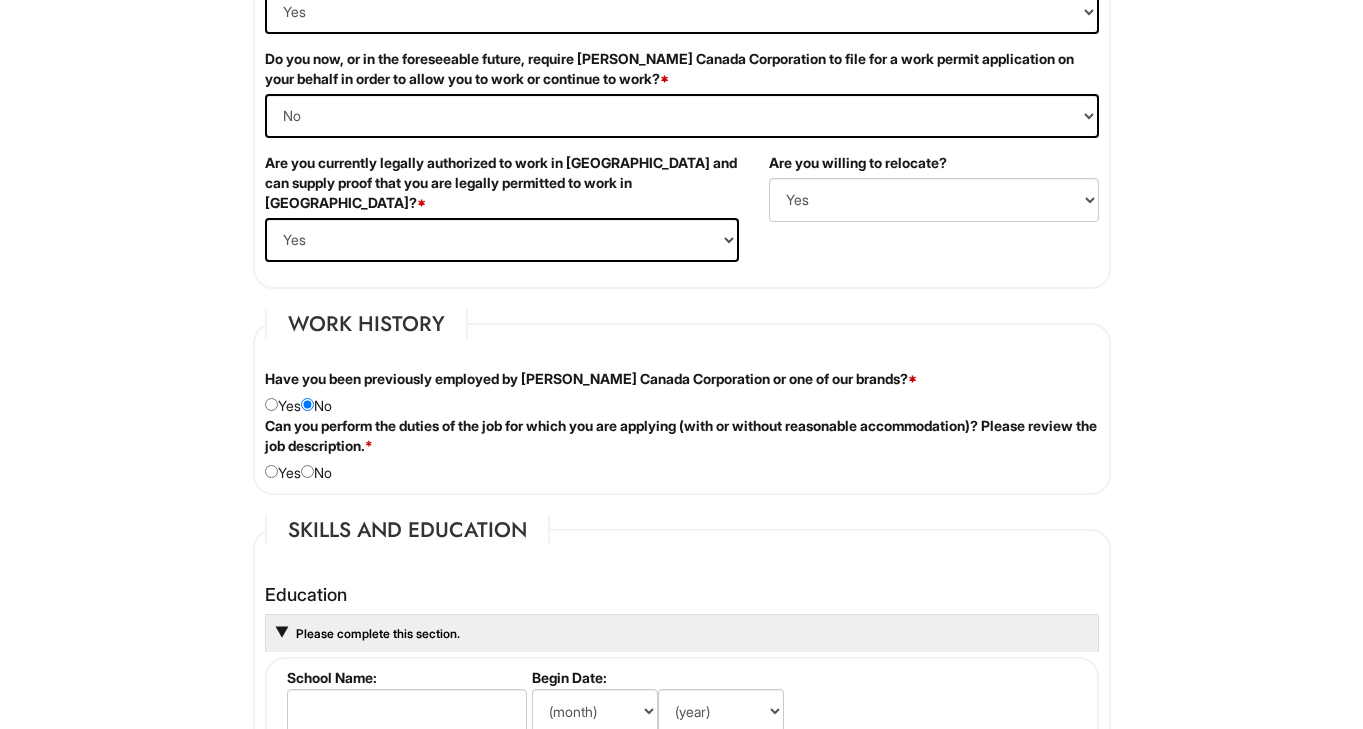 click at bounding box center [271, 471] 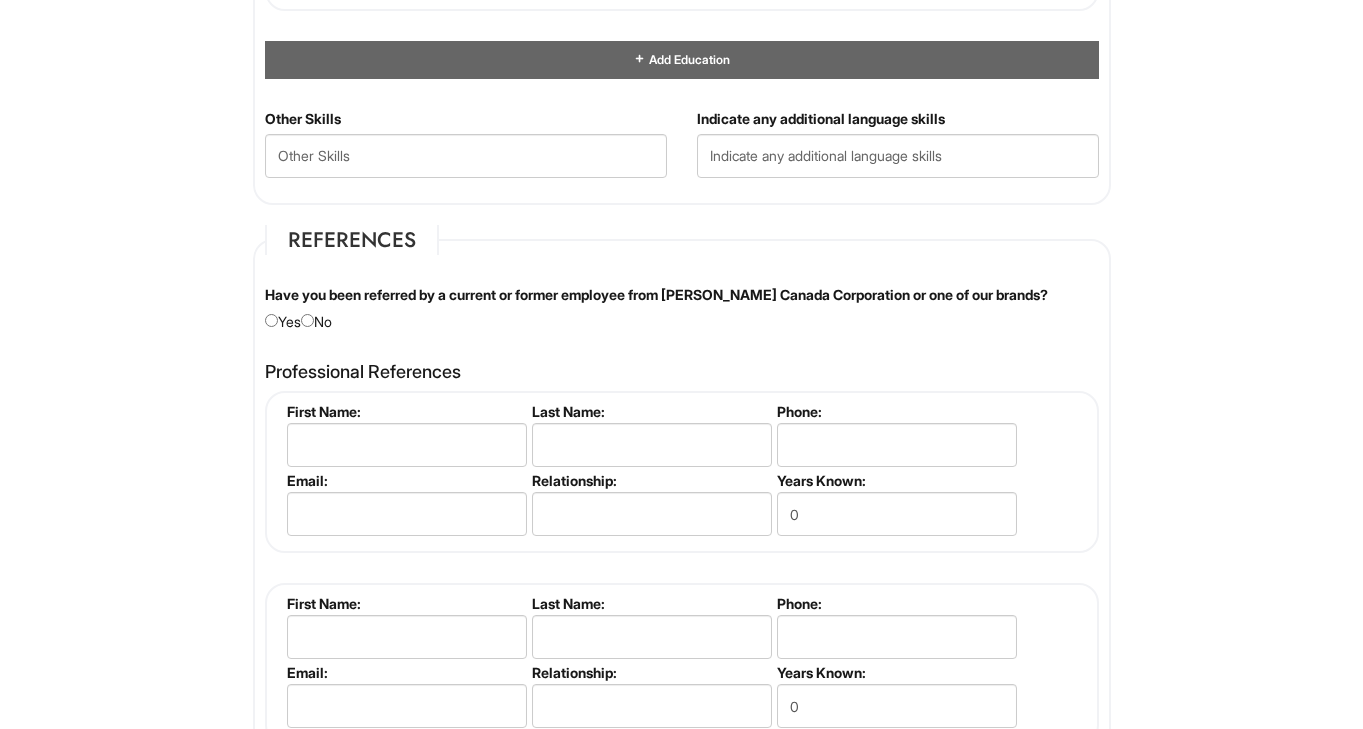 scroll, scrollTop: 2064, scrollLeft: 0, axis: vertical 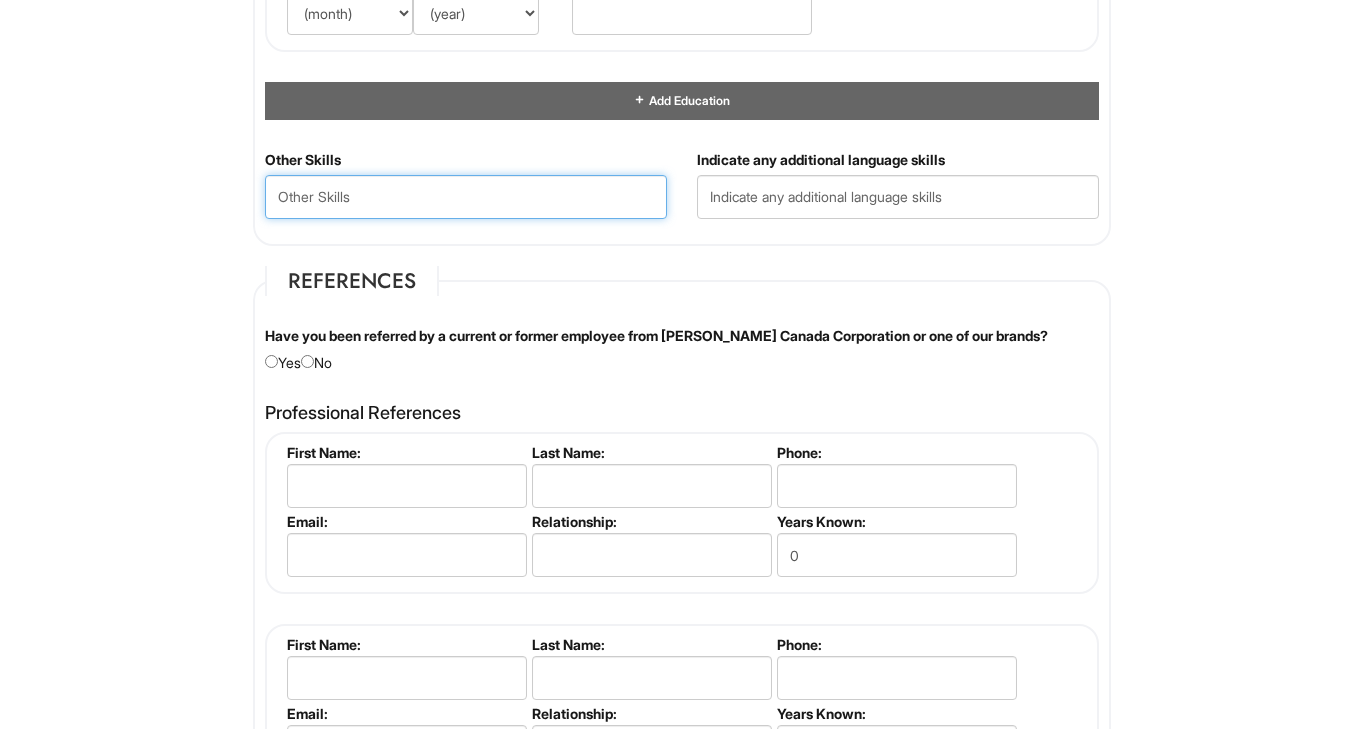 click at bounding box center (466, 197) 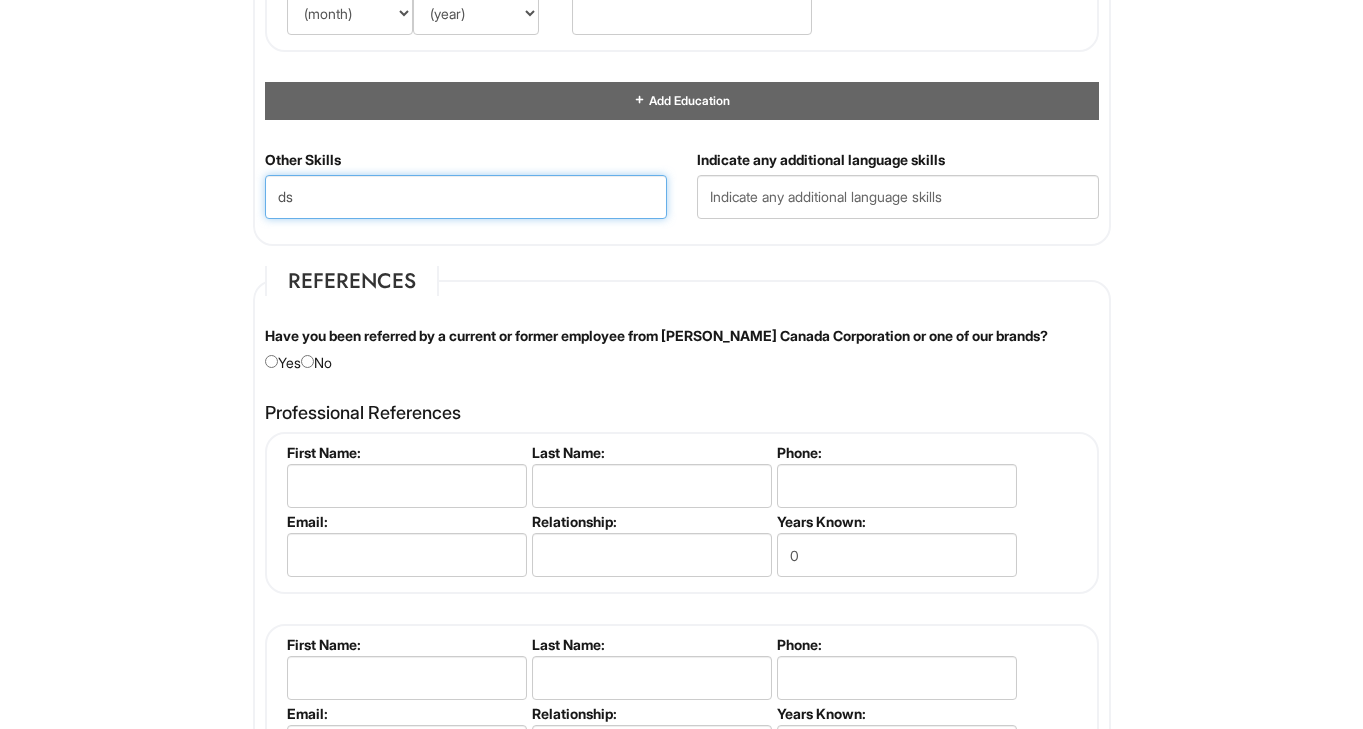 type on "d" 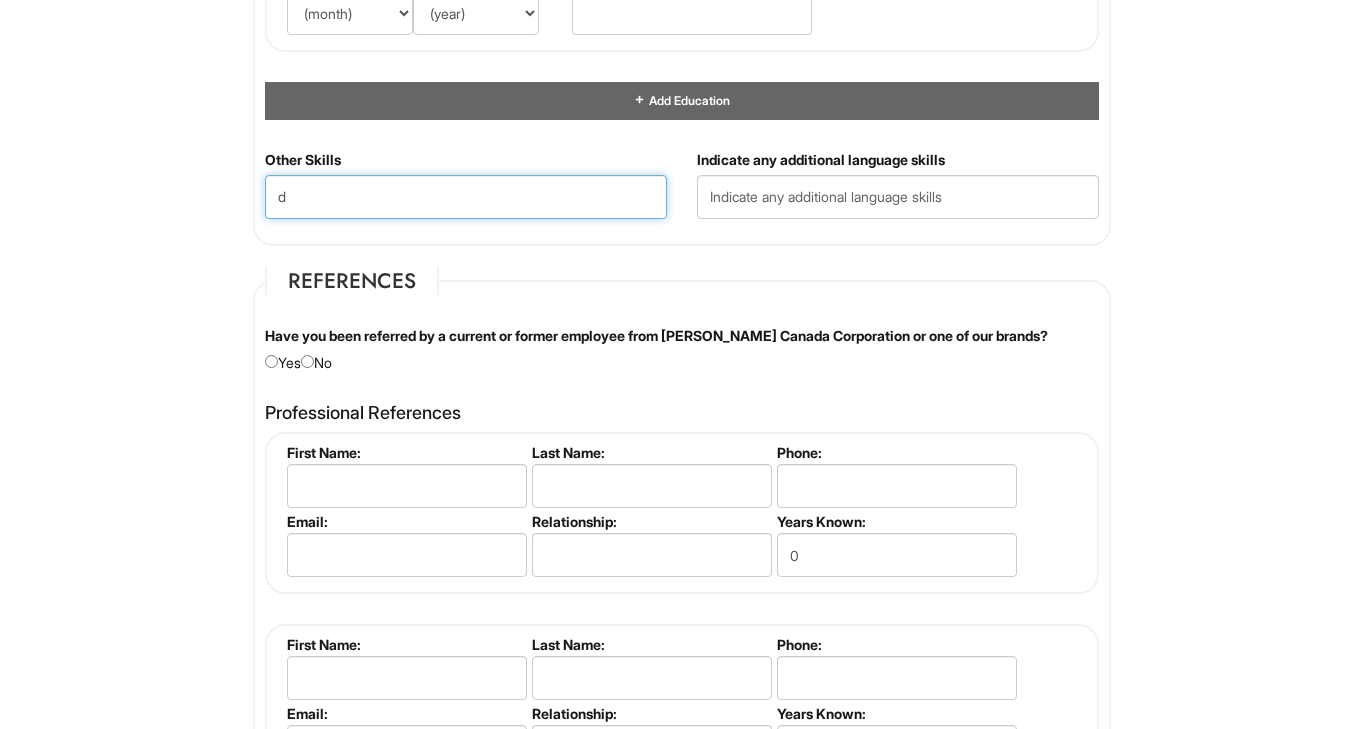type 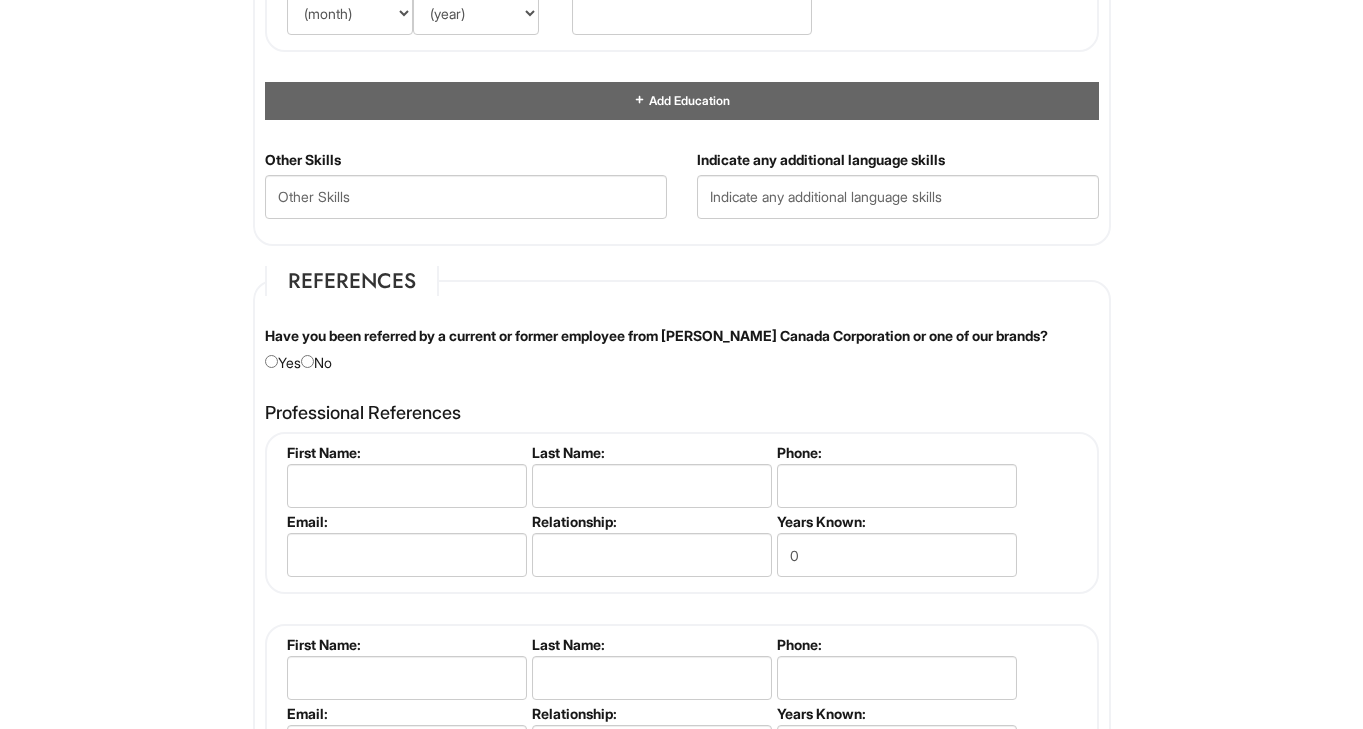 click on "Personal Information
Last Name  *
First Name  *
Middle Name
E-mail Address  *
Phone  *
LinkedIn URL
Resume Upload *   Resume Upload
Street Address  *
Address Line 2
City  *
Province  *   Province [GEOGRAPHIC_DATA] [GEOGRAPHIC_DATA] [GEOGRAPHIC_DATA] [GEOGRAPHIC_DATA] [GEOGRAPHIC_DATA] [GEOGRAPHIC_DATA] NORTHWEST TERRITORIES [GEOGRAPHIC_DATA] [GEOGRAPHIC_DATA] [PERSON_NAME][GEOGRAPHIC_DATA] [GEOGRAPHIC_DATA] [GEOGRAPHIC_DATA] [GEOGRAPHIC_DATA] TERRITORY [US_STATE] [US_STATE] [US_STATE] [US_STATE] [US_STATE] [US_STATE] [US_STATE] [US_STATE] [US_STATE][GEOGRAPHIC_DATA] [US_STATE] [US_STATE] [US_STATE] [US_STATE] [US_STATE] [US_STATE] [US_STATE] [US_STATE] [US_STATE] [US_STATE] [US_STATE] [US_STATE] [US_STATE] [US_STATE] [US_STATE] [US_STATE] [US_STATE] [US_STATE] [US_STATE] [US_STATE] [US_STATE] [US_STATE] [US_STATE] [US_STATE] [US_STATE] [US_STATE] [US_STATE] [US_STATE] [US_STATE] [US_STATE] [US_STATE] [US_STATE] [US_STATE] [US_STATE] [US_STATE] [US_STATE] [US_STATE] [US_STATE][PERSON_NAME][US_STATE] [US_STATE][PERSON_NAME] [US_STATE] [US_STATE] [GEOGRAPHIC_DATA]-[US_STATE][GEOGRAPHIC_DATA] [GEOGRAPHIC_DATA]-[US_STATE][GEOGRAPHIC_DATA] [GEOGRAPHIC_DATA]-[US_STATE] [GEOGRAPHIC_DATA]-[PERSON_NAME][US_STATE] [GEOGRAPHIC_DATA]-[US_STATE]" at bounding box center [682, 80] 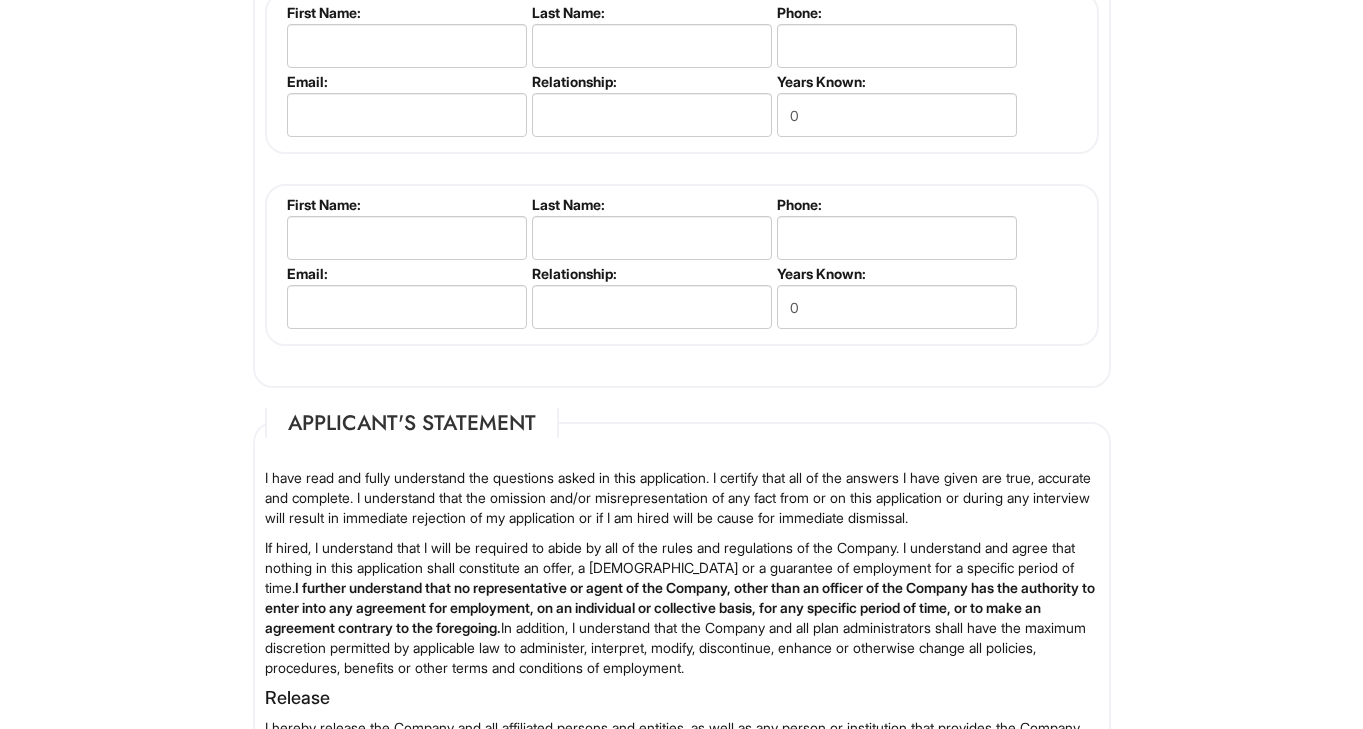 scroll, scrollTop: 2394, scrollLeft: 0, axis: vertical 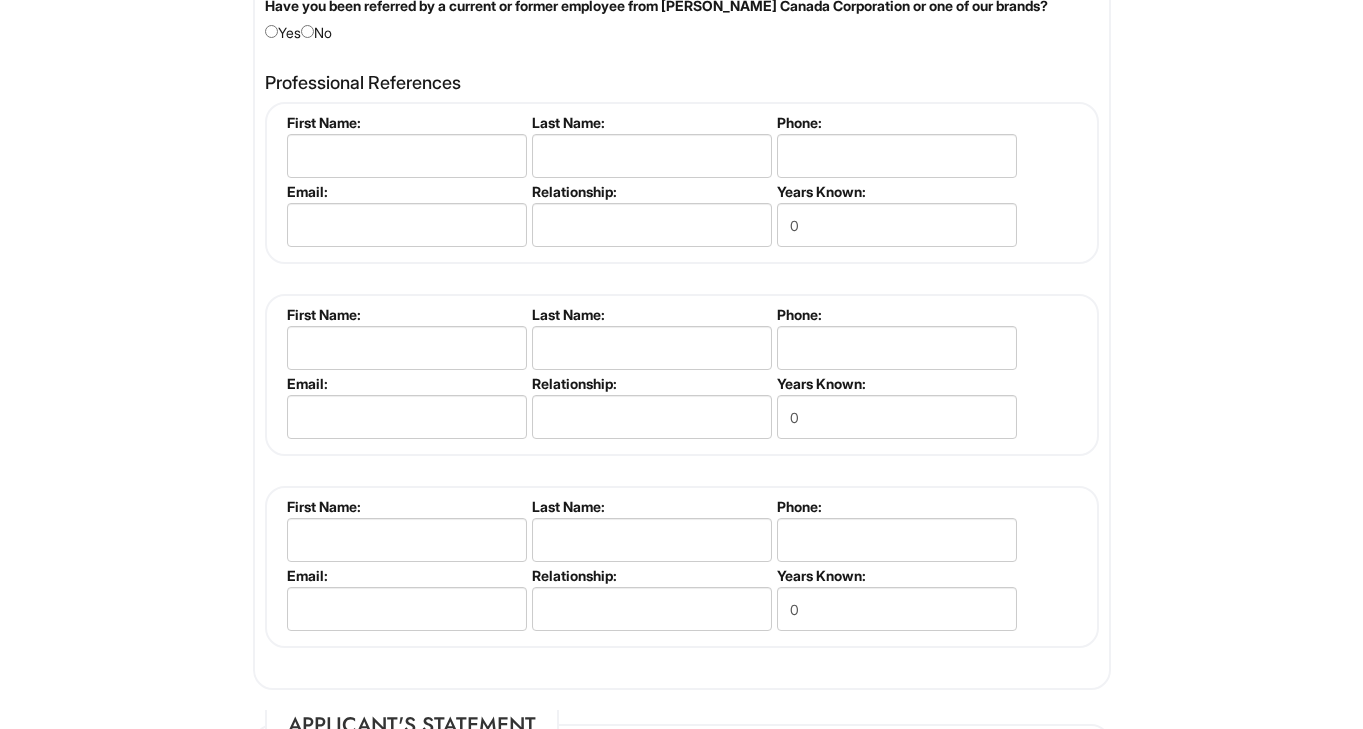 click on "Email:" at bounding box center [404, 409] 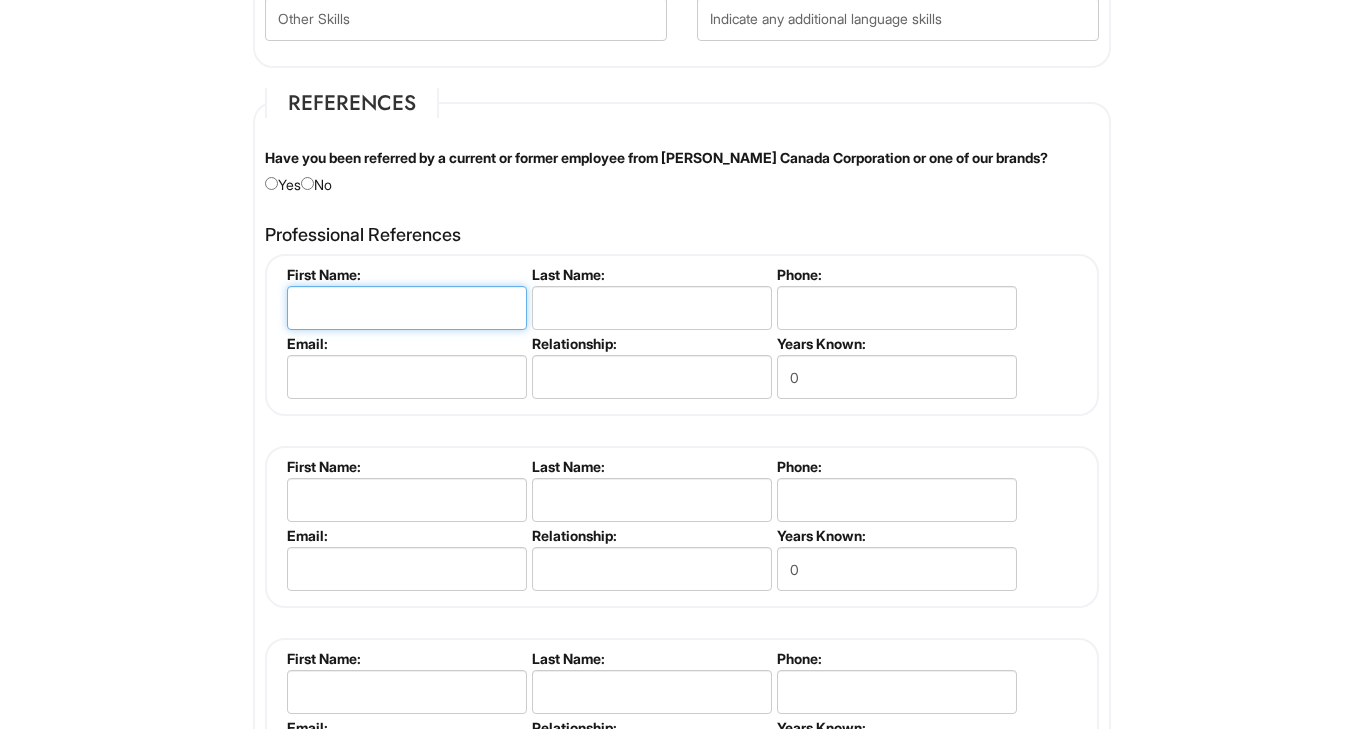 scroll, scrollTop: 2180, scrollLeft: 0, axis: vertical 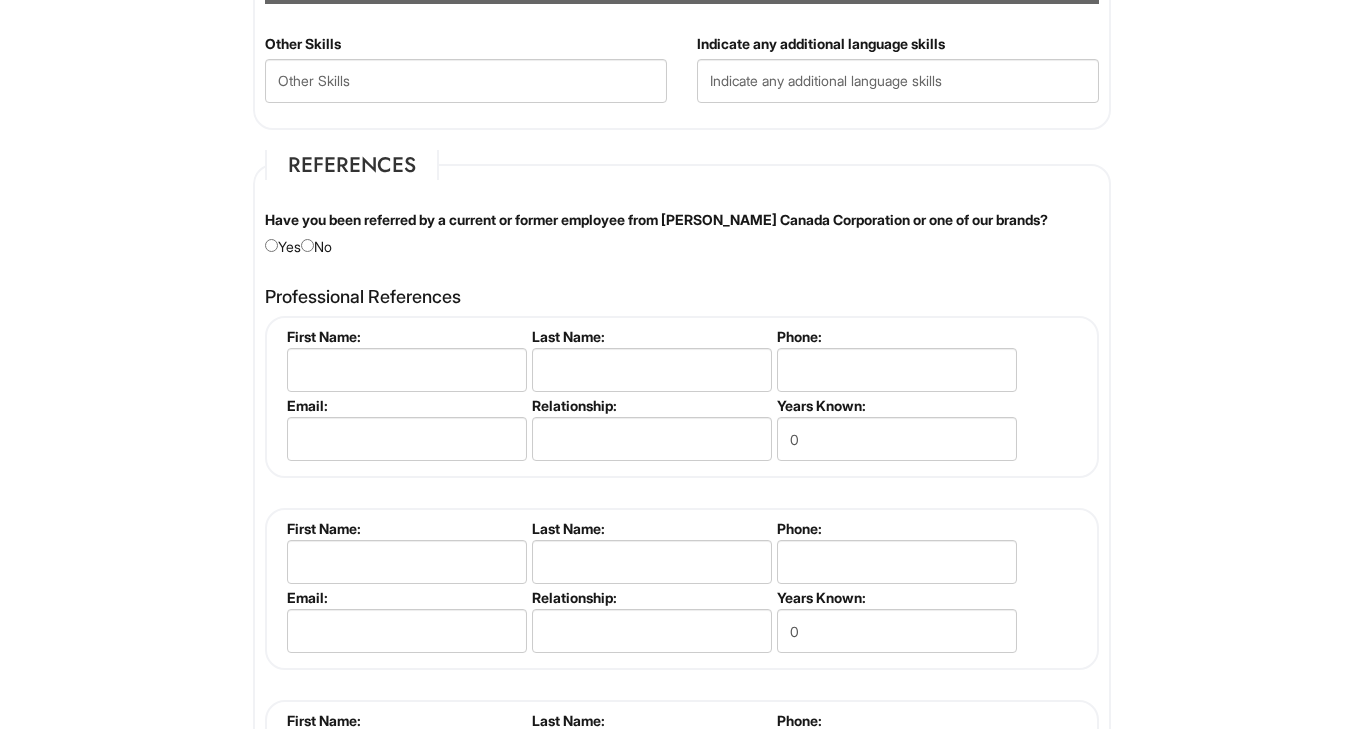 click at bounding box center [307, 245] 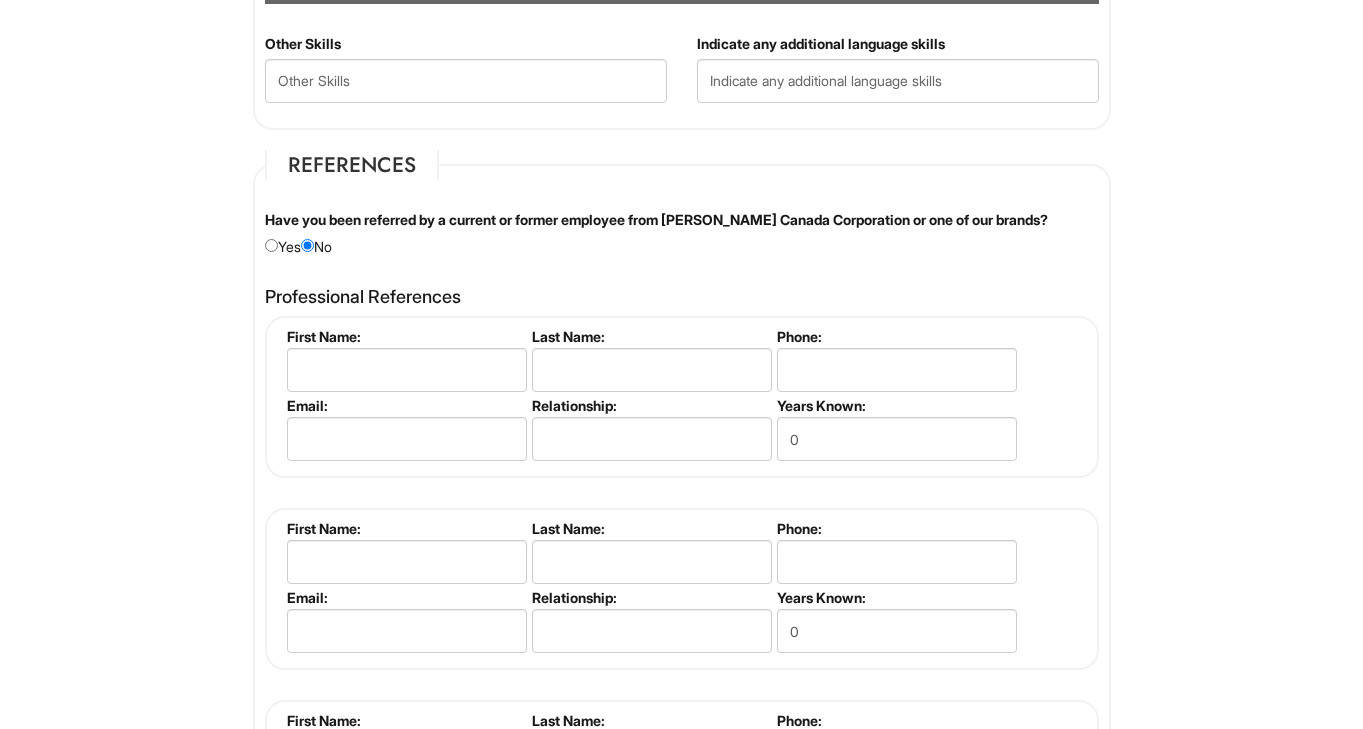 click on "Professional References
Please complete this section.
First Name:
Last Name:
Phone:
Email:
Relationship:
Years Known:
0
Please complete this section.
First Name:
Last Name:
Phone:
Email:
Relationship:
Years Known:
0
Please complete this section.
First Name:
Last Name:
Phone:
Email:
Relationship:
Years Known:
0
Add References
First Name:
Last Name:
Phone:
Email:
Relationship:
Years Known:
0" at bounding box center [682, 585] 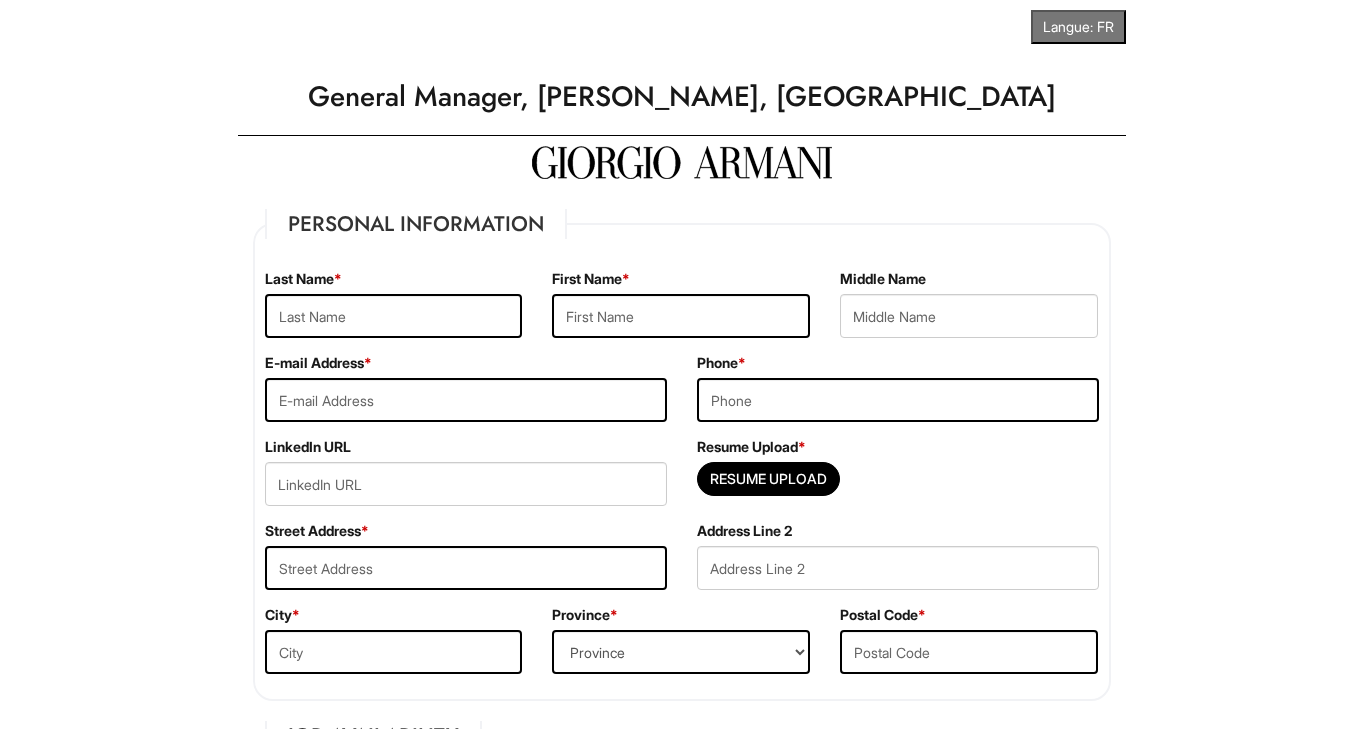 scroll, scrollTop: 0, scrollLeft: 0, axis: both 